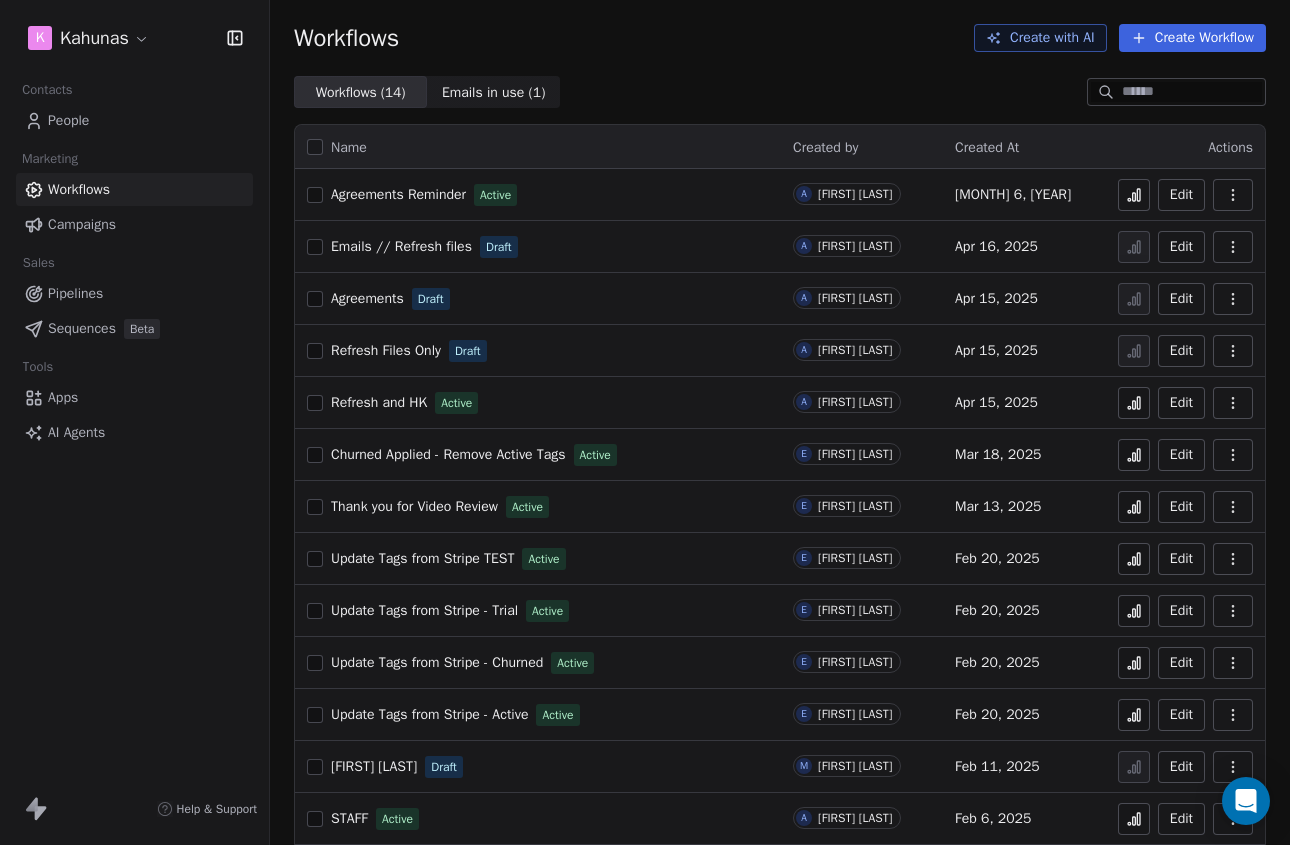 scroll, scrollTop: 0, scrollLeft: 0, axis: both 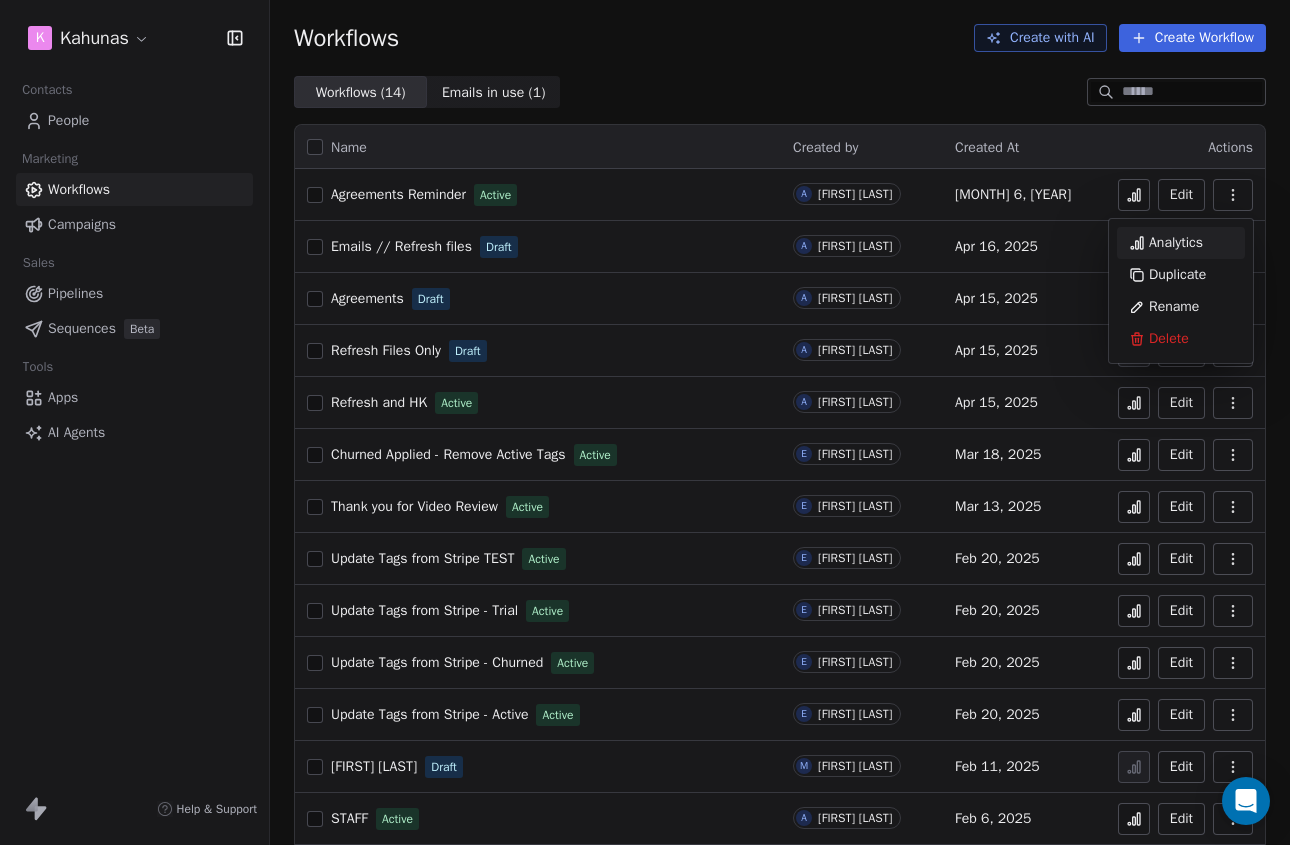 click on "Analytics" at bounding box center (1176, 243) 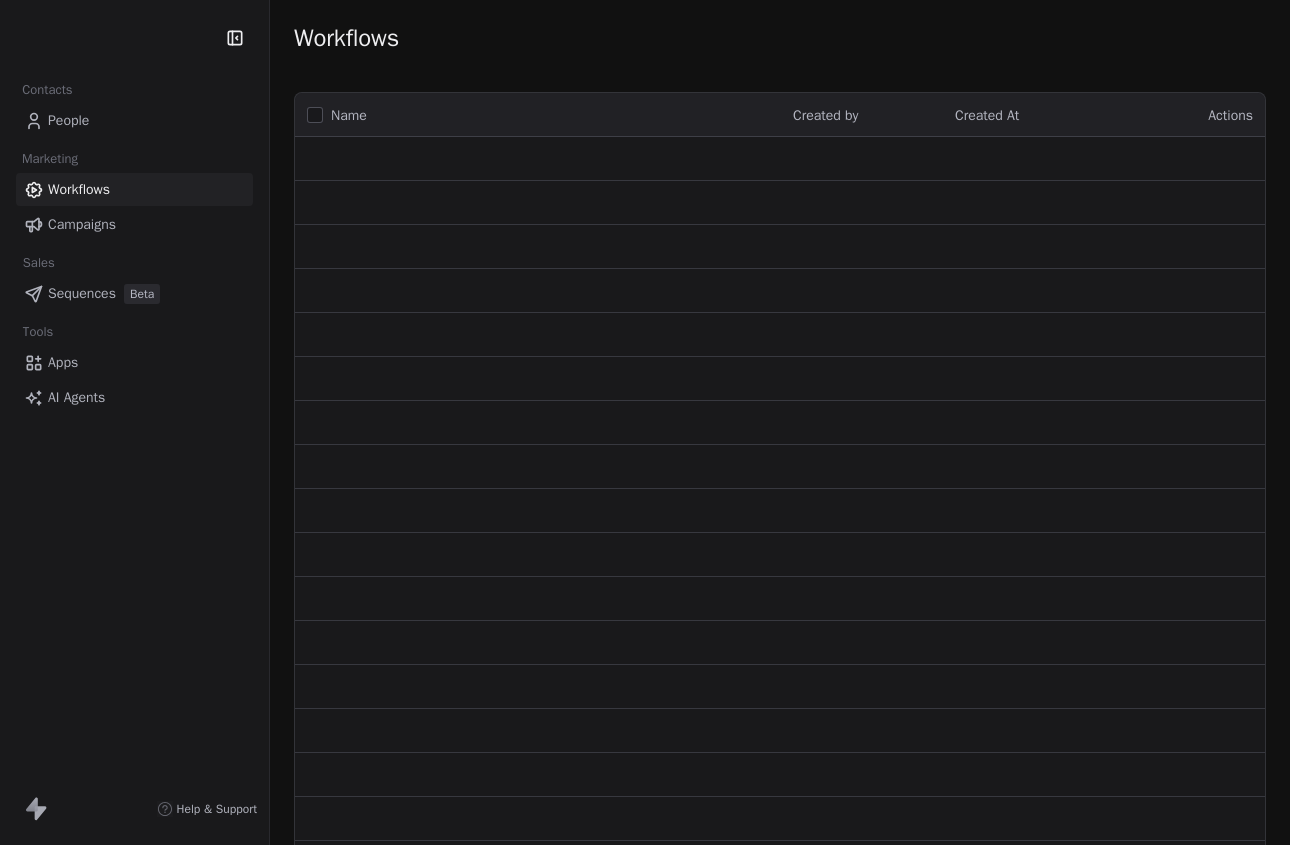 scroll, scrollTop: 0, scrollLeft: 0, axis: both 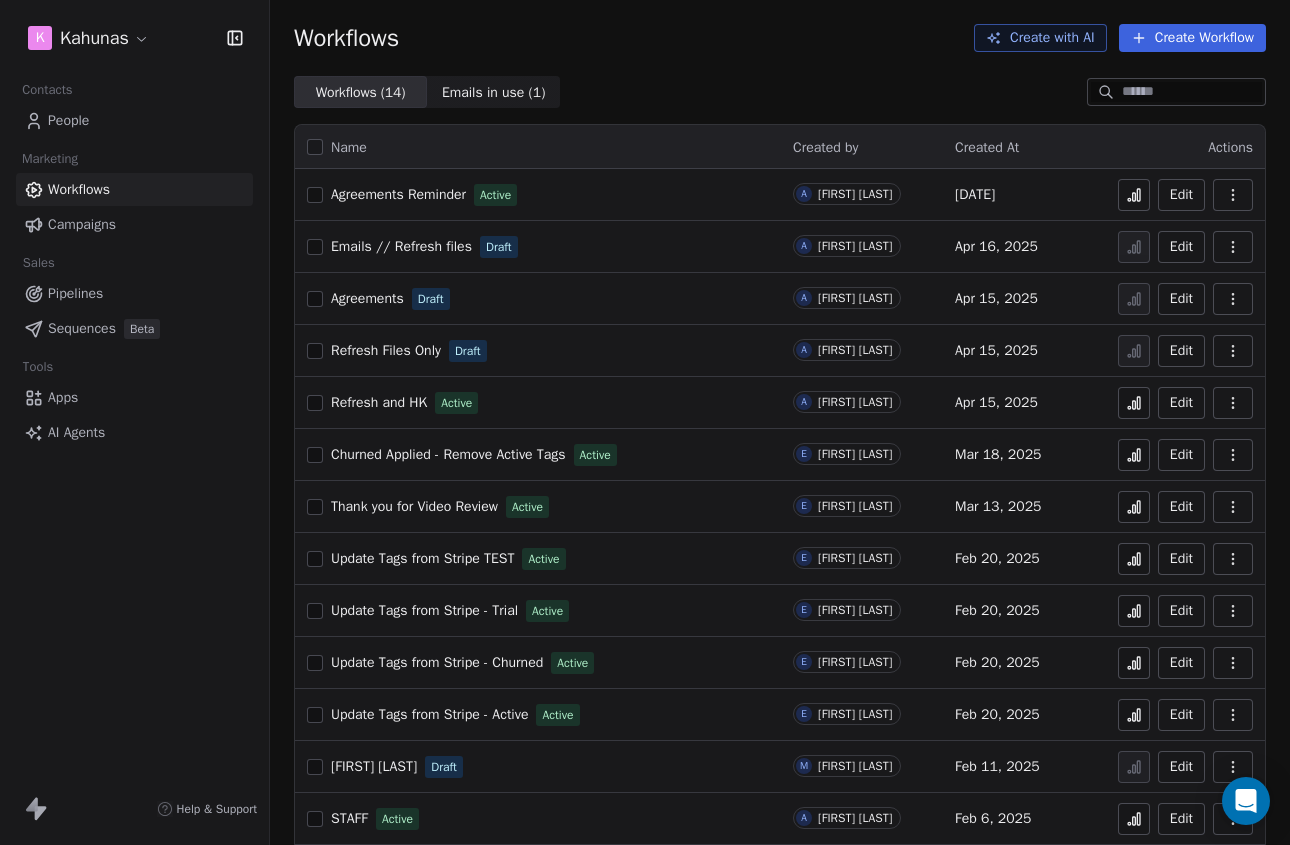 click on "Contacts People Marketing Workflows Campaigns Sales Pipelines Sequences Beta Tools Apps AI Agents" at bounding box center (134, 262) 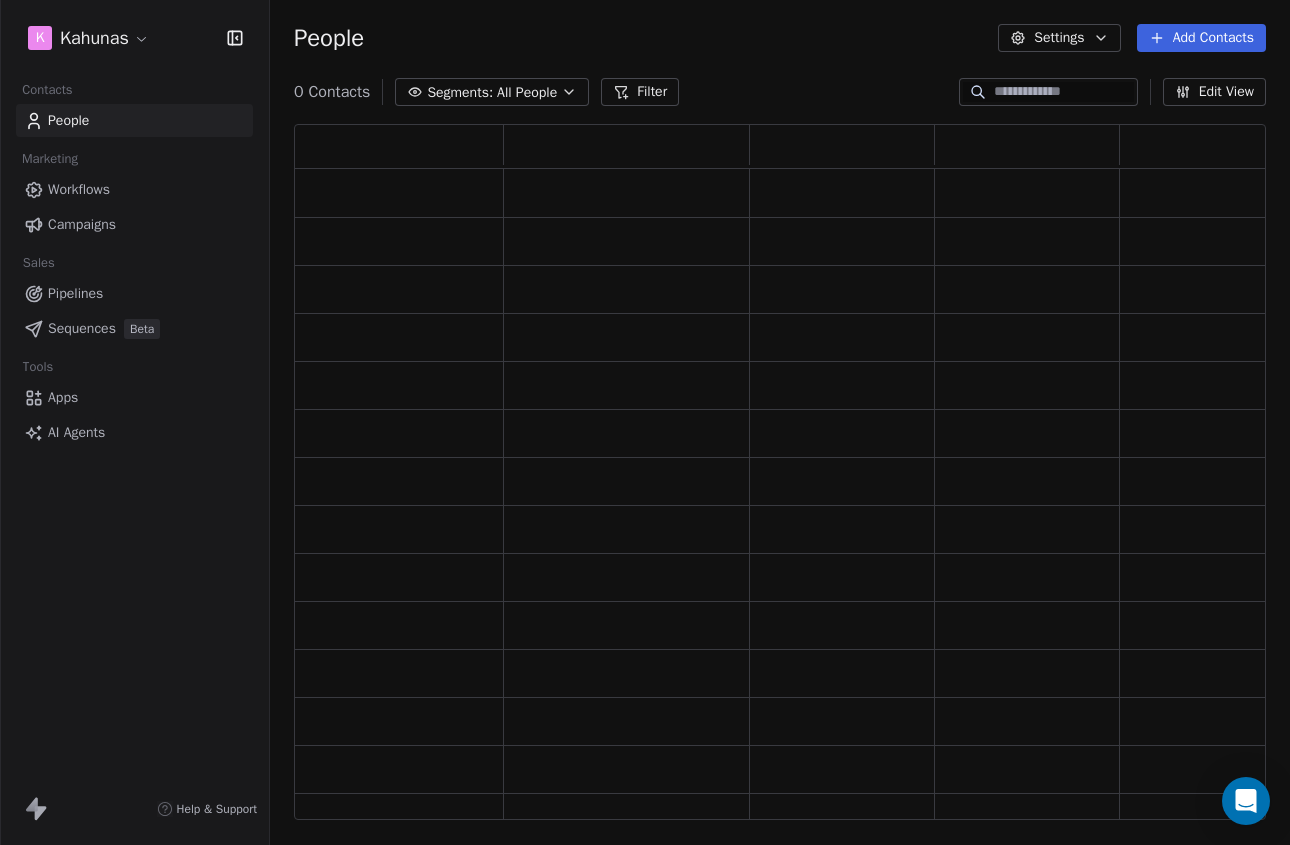 scroll, scrollTop: 1, scrollLeft: 1, axis: both 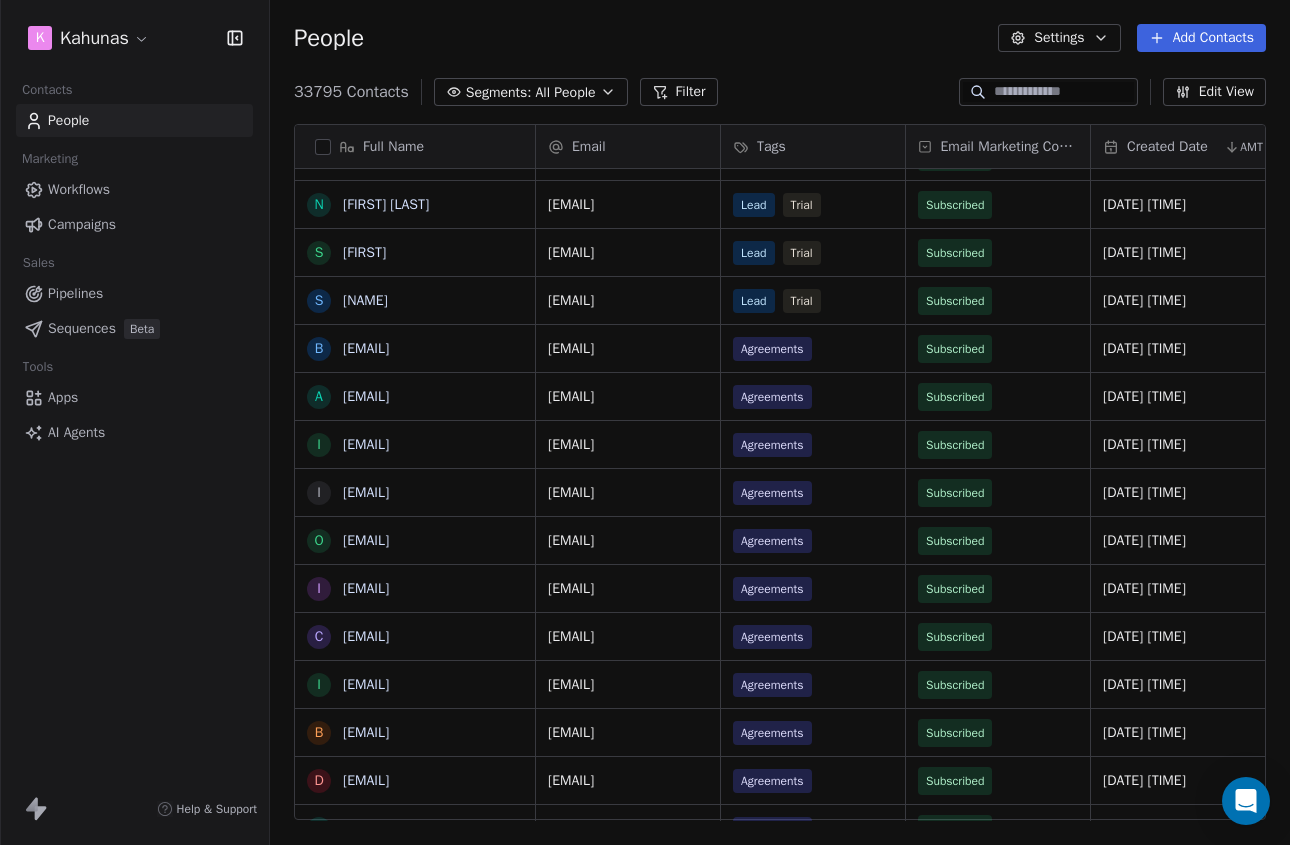 click on "Settings" at bounding box center (1059, 38) 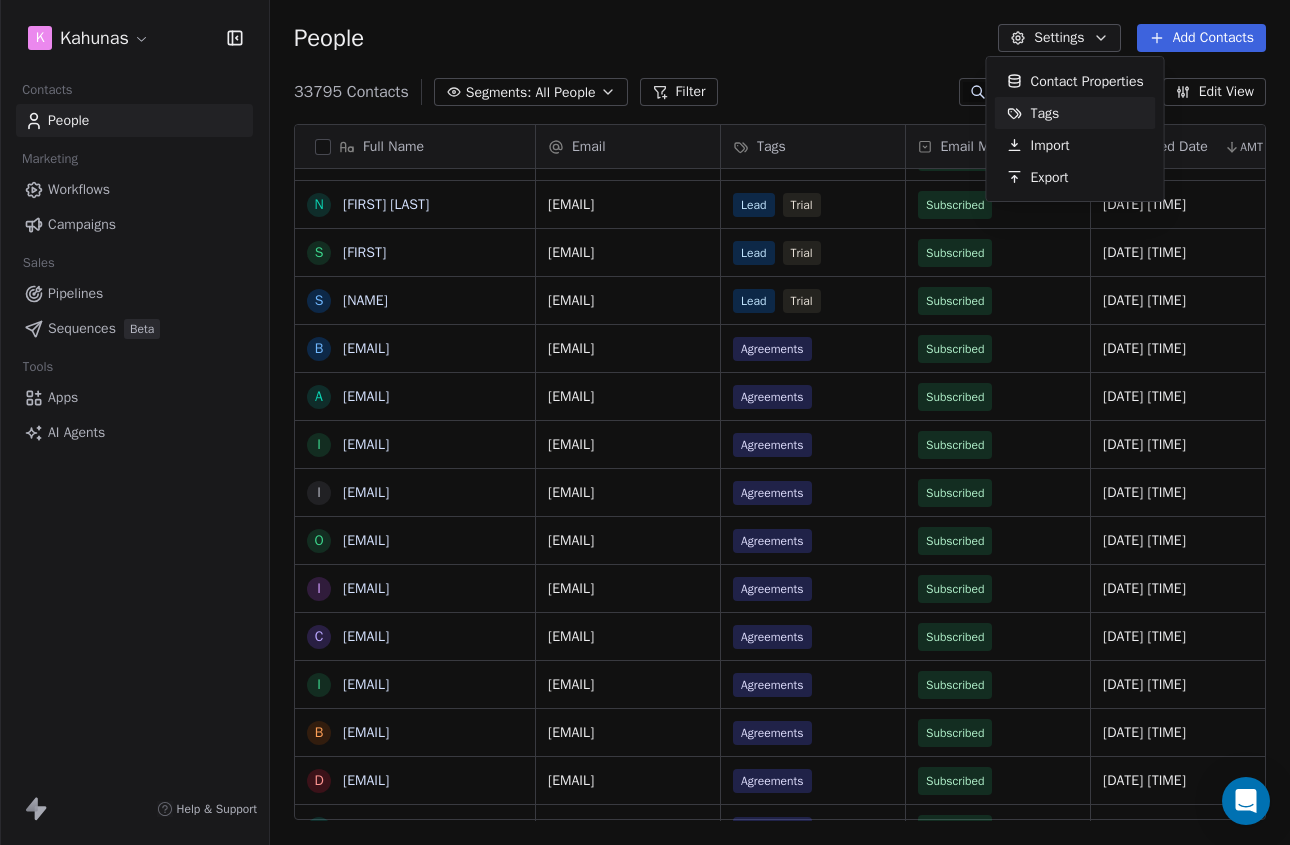 click on "Tags" at bounding box center (1045, 113) 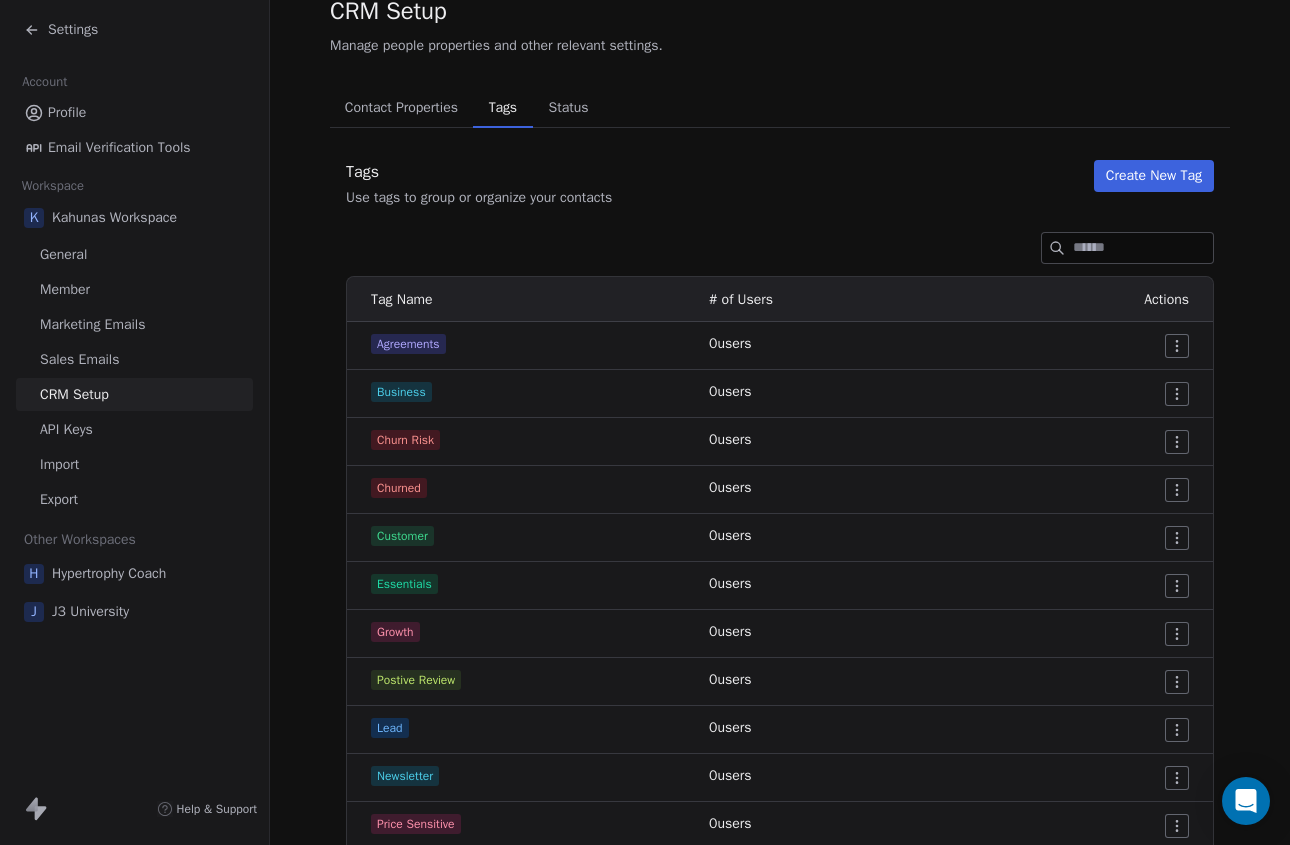 scroll, scrollTop: 91, scrollLeft: 0, axis: vertical 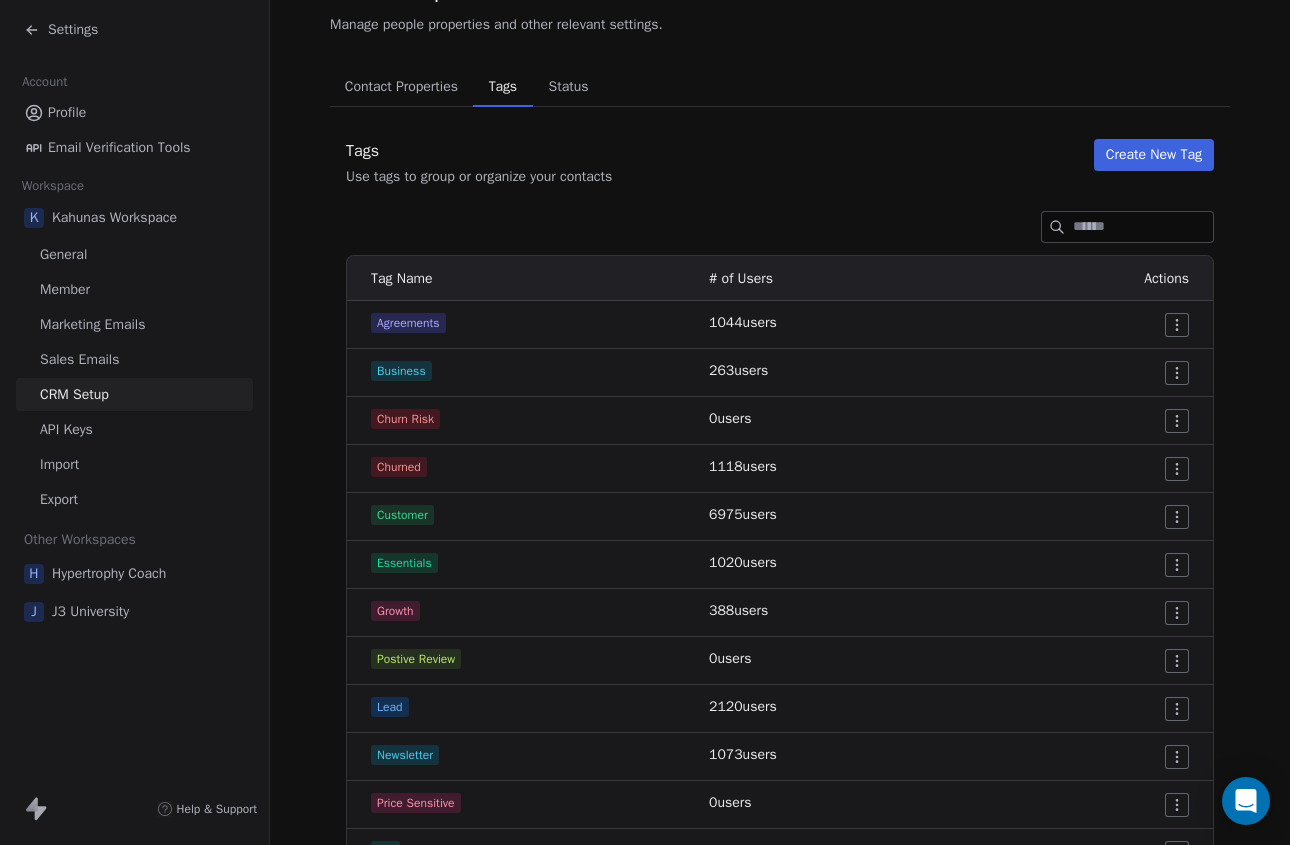 click on "Settings Account Profile Email Verification Tools Workspace K Kahunas Workspace General Member Marketing Emails Sales Emails CRM Setup API Keys Import Export Other Workspaces H Hypertrophy Coach J J3 University Help & Support CRM Setup Manage people properties and other relevant settings. Contact Properties Contact Properties Tags Tags Status Status Tags Use tags to group or organize your contacts Create New Tag Tag Name # of Users Actions Agreements  1044  users Business 263  users Churn Risk 0  users Churned 1118  users Customer 6975  users Essentials 1020  users Growth 388  users Postive Review 0  users Lead 2120  users Newsletter 1073  users Price Sensitive 0  users Pro 1068  users Refresh Files 1  users RF and HK 2  users Staff 79  users Starter 1018  users test 1  users Trial 1054  users Ultimate 802  users Video Review 2  users VIP 0  users" at bounding box center (645, 422) 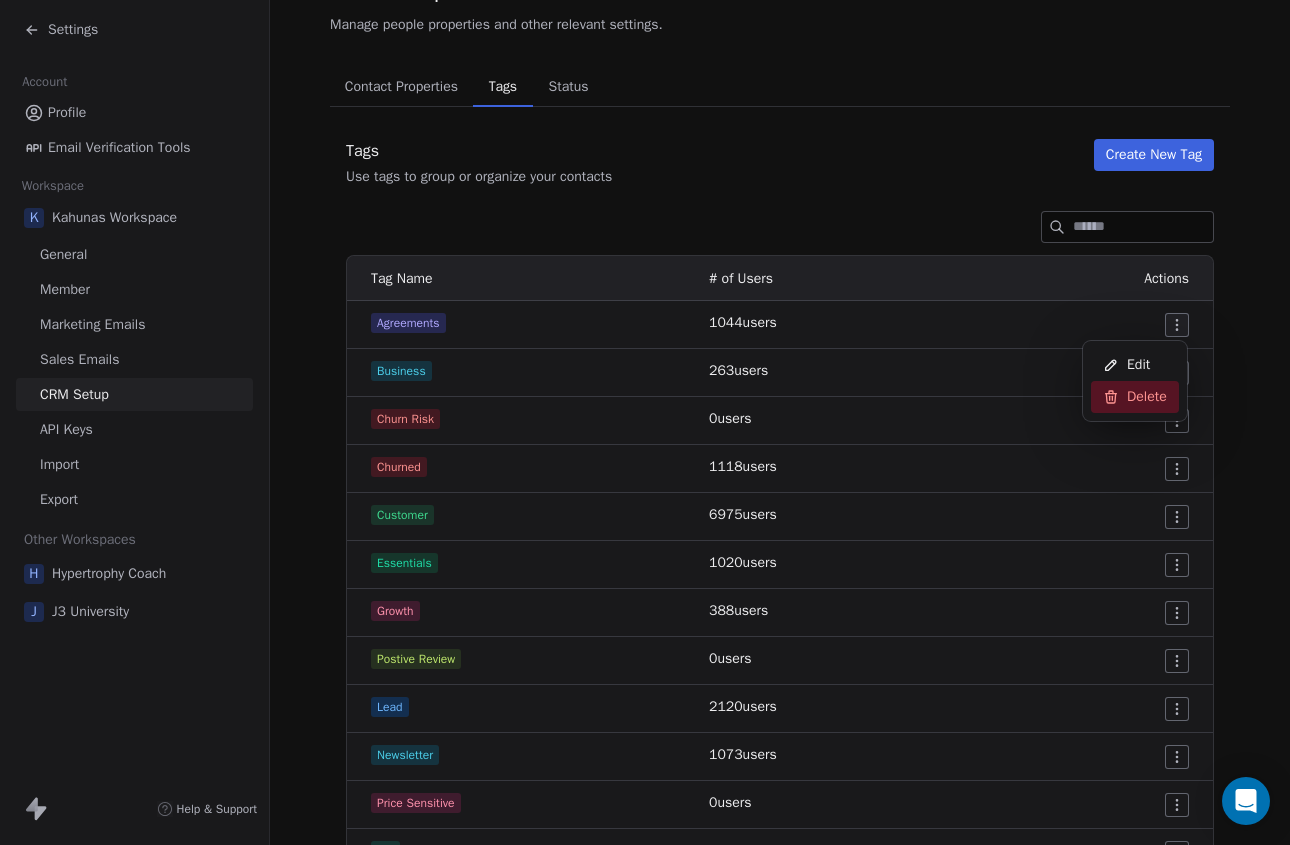 click on "Delete" at bounding box center [1147, 397] 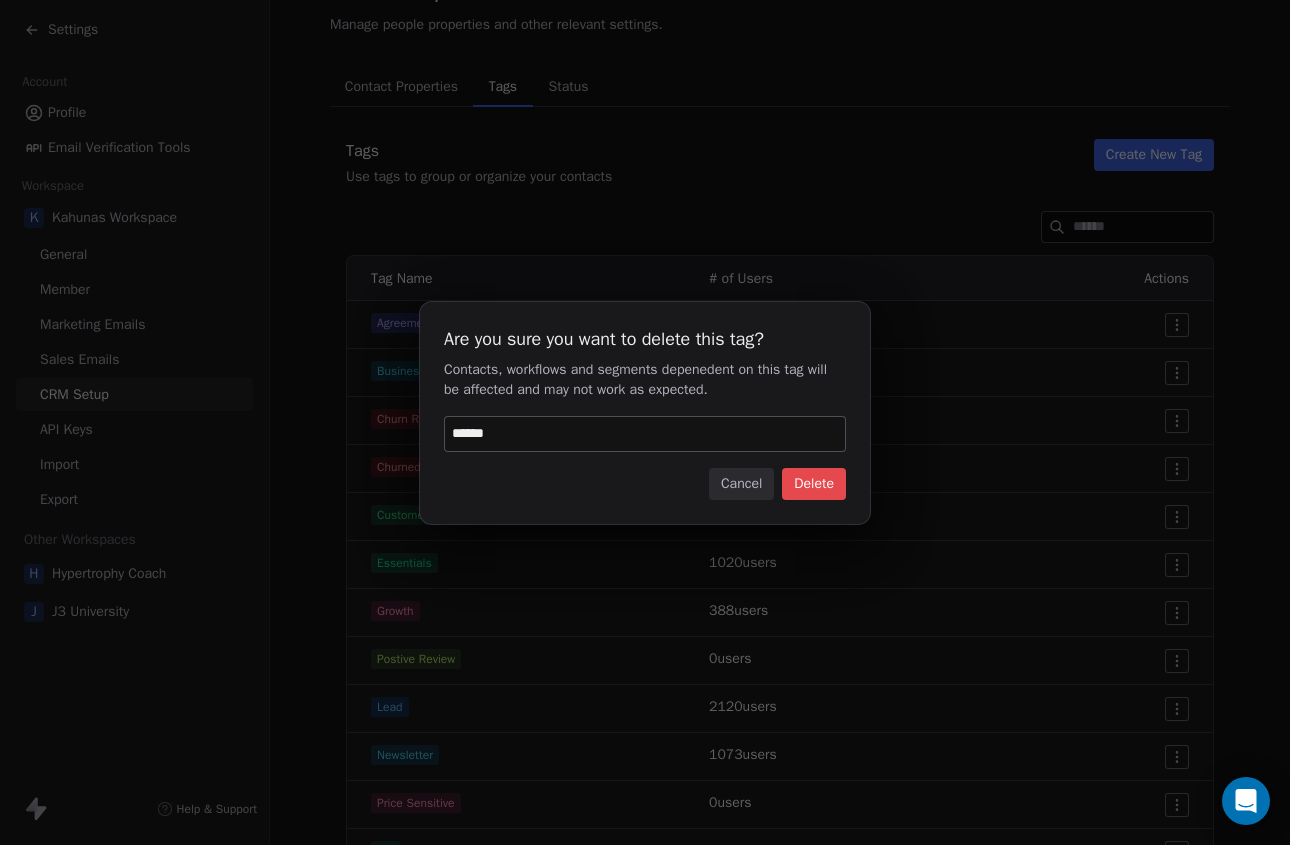 type on "******" 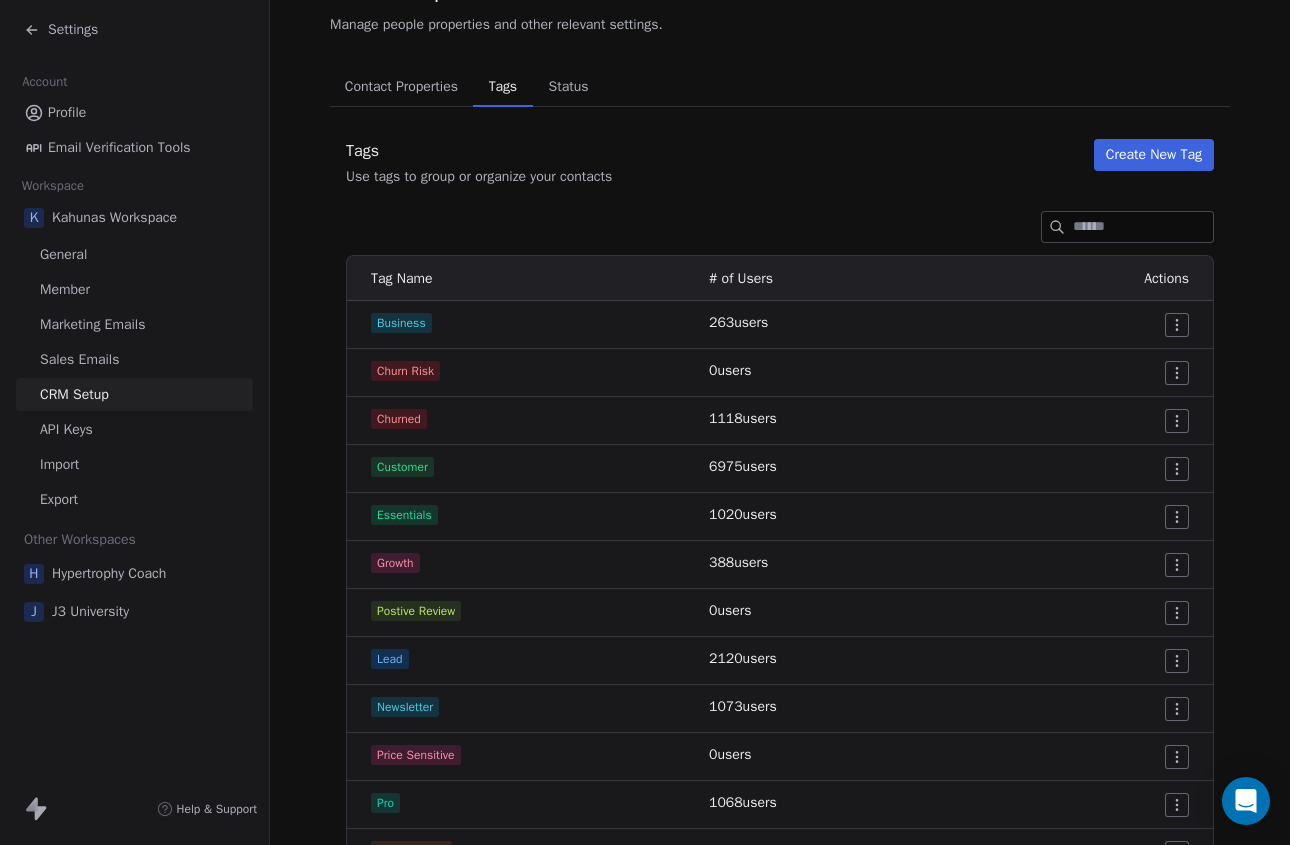 click on "Create New Tag" at bounding box center (1154, 155) 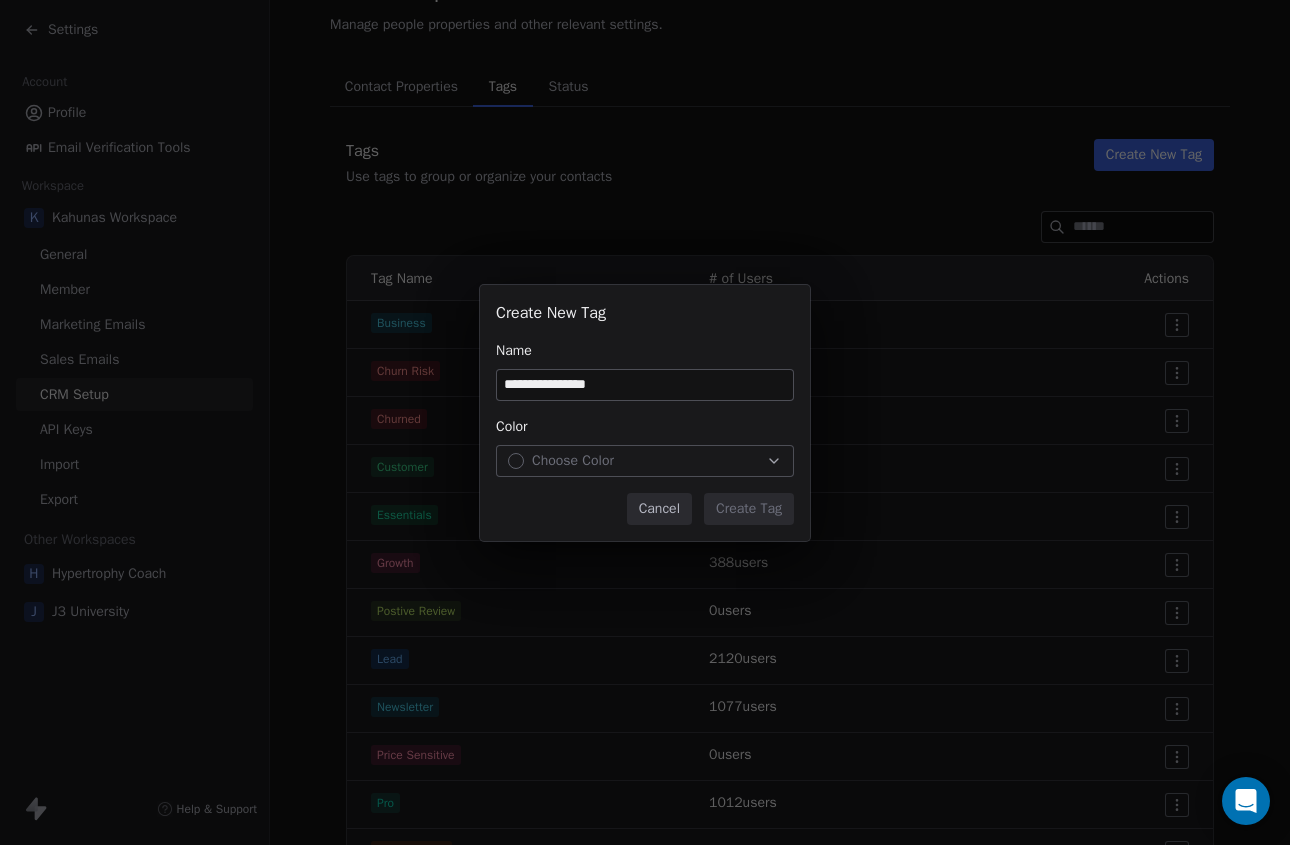 type on "**********" 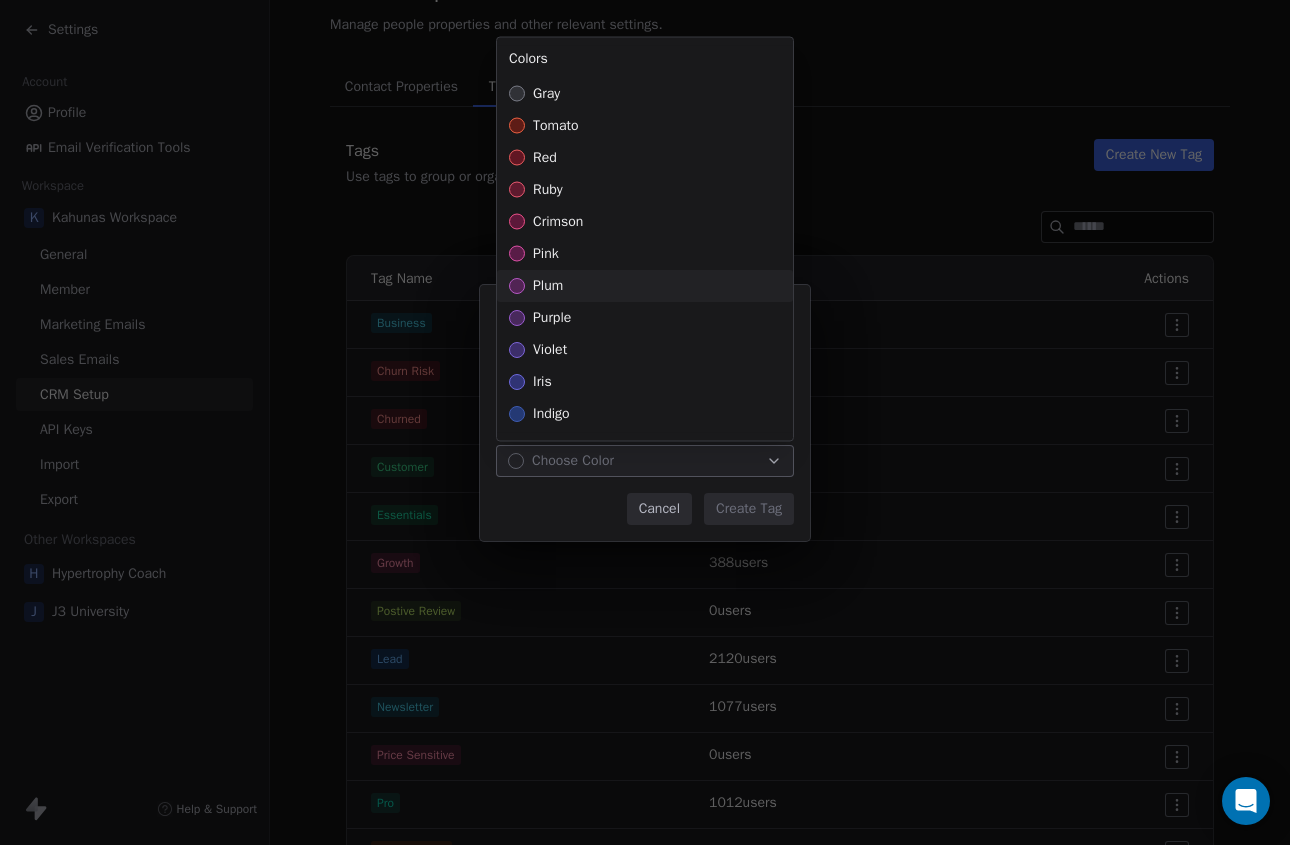 click on "plum" at bounding box center (645, 286) 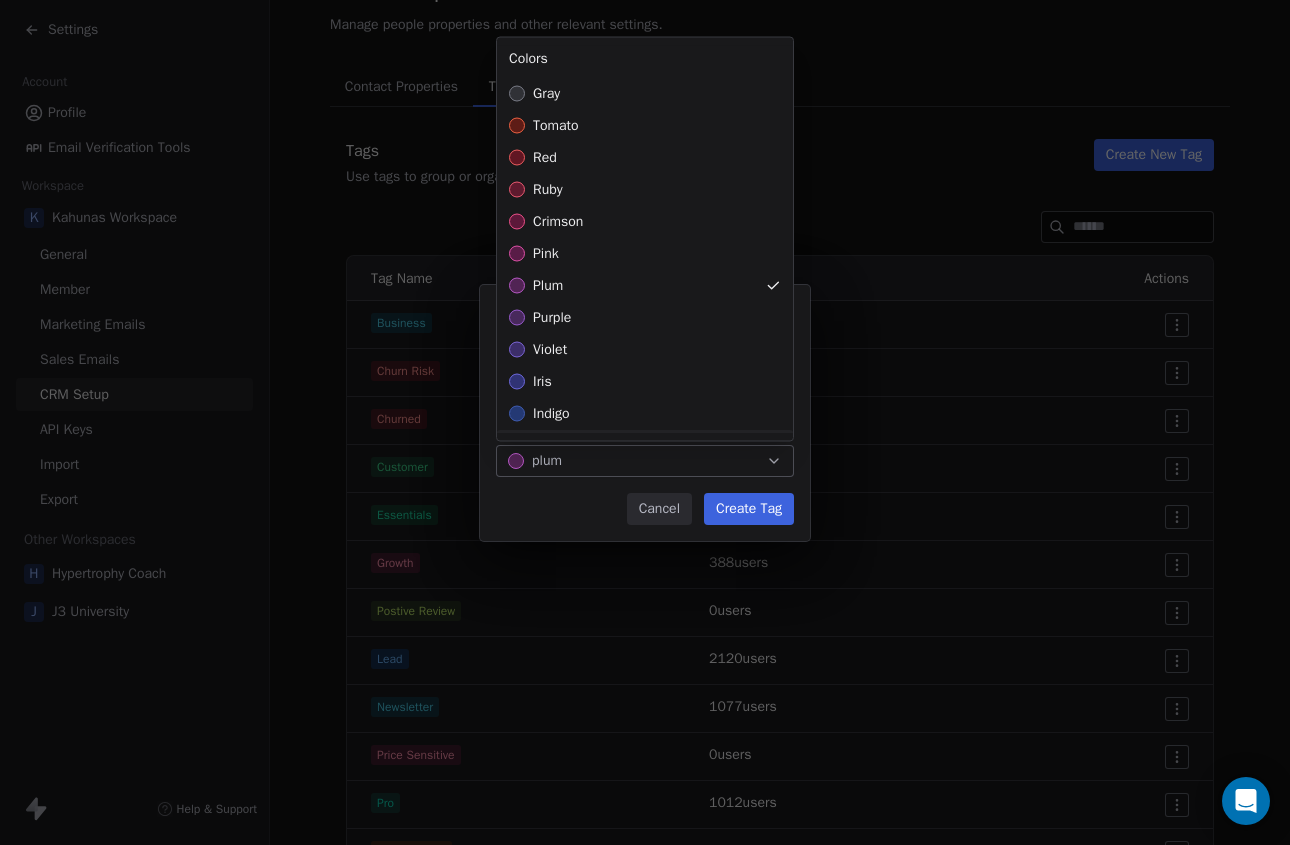 click on "**********" at bounding box center [645, 422] 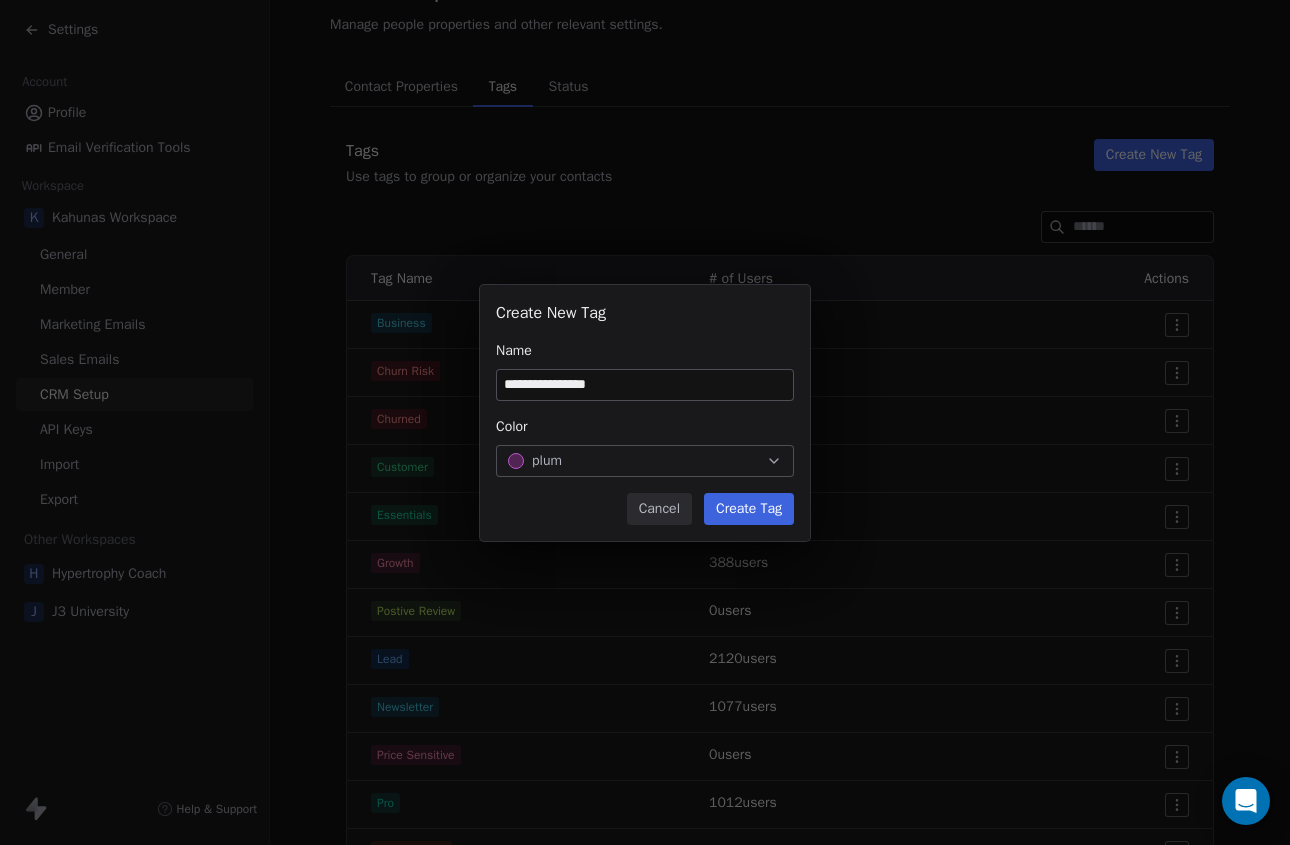click on "Create Tag" at bounding box center (749, 509) 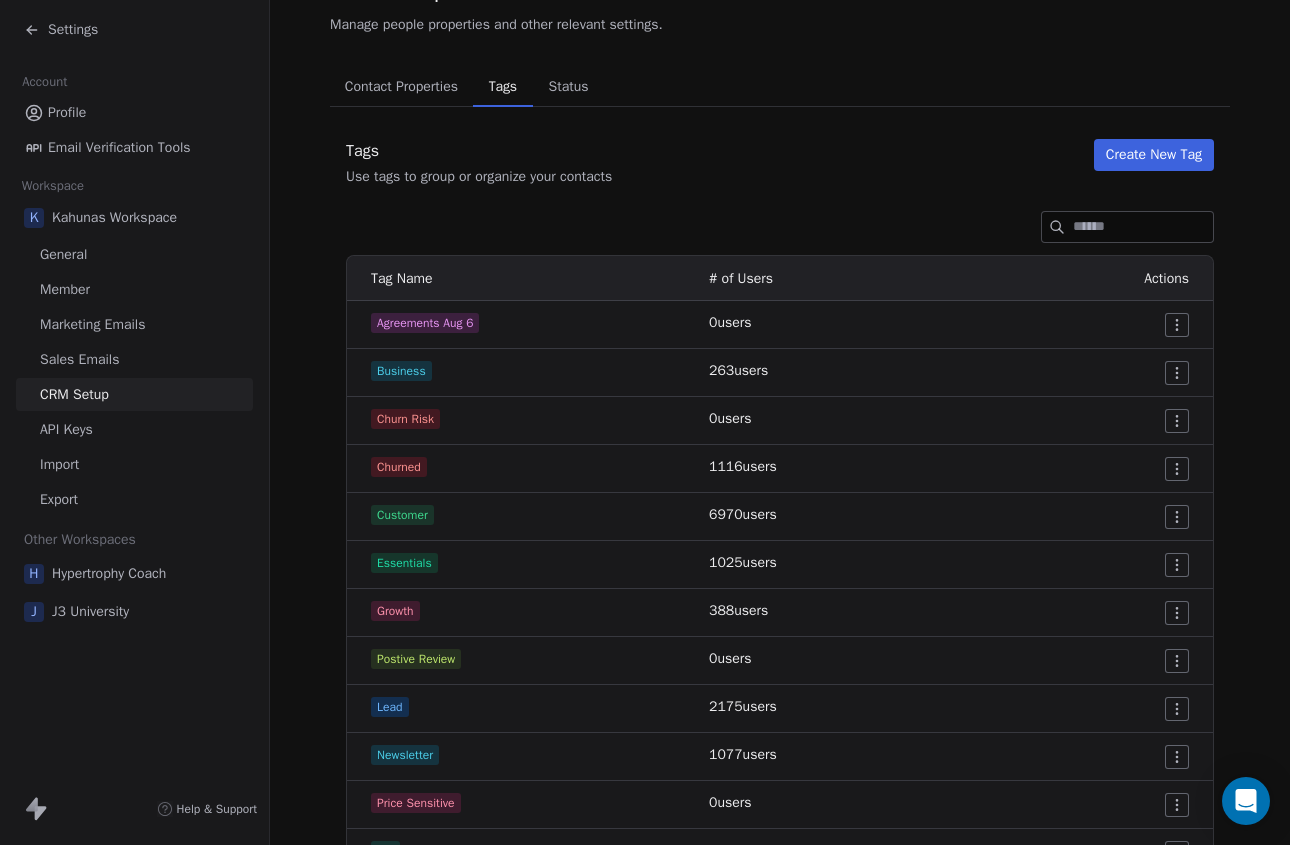click 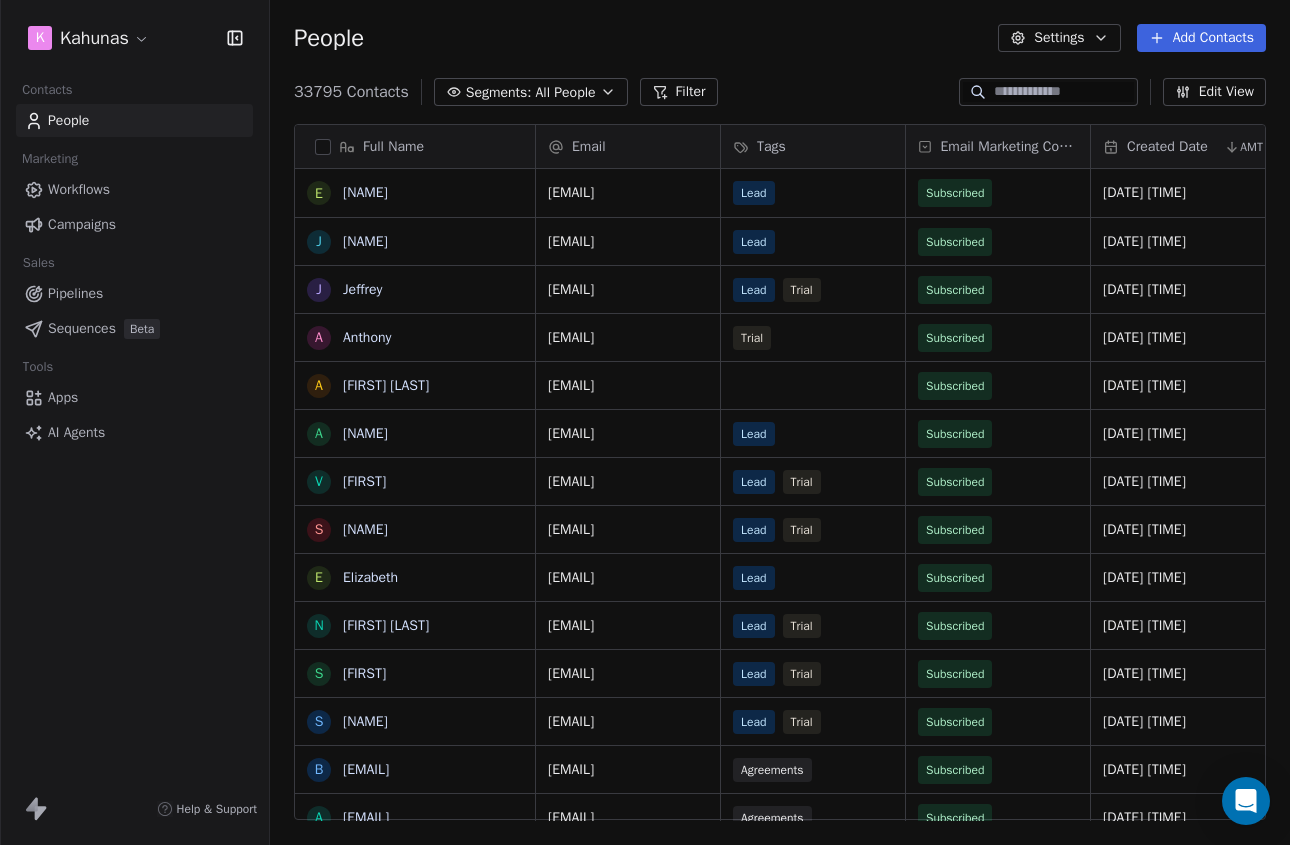scroll, scrollTop: 421, scrollLeft: 0, axis: vertical 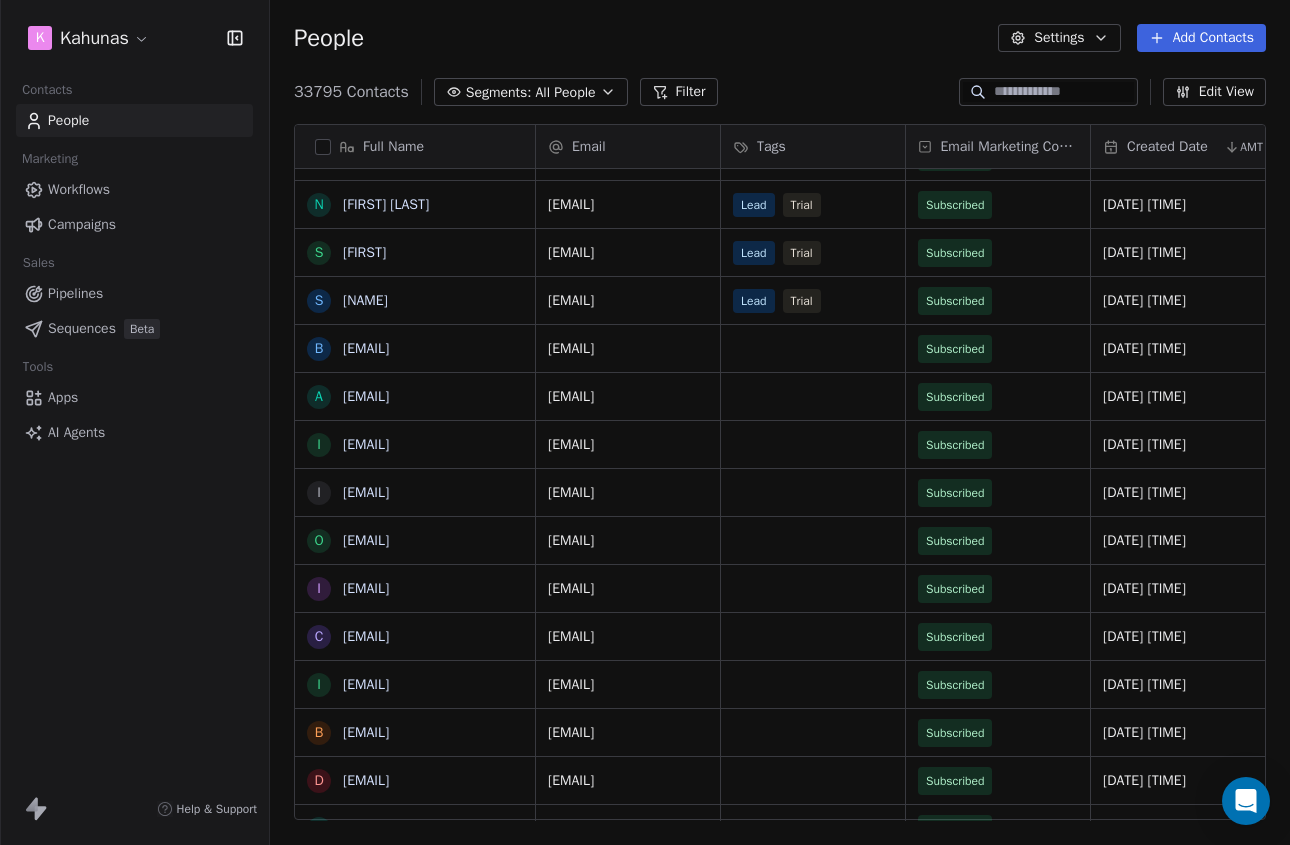 click on "Workflows" at bounding box center (79, 189) 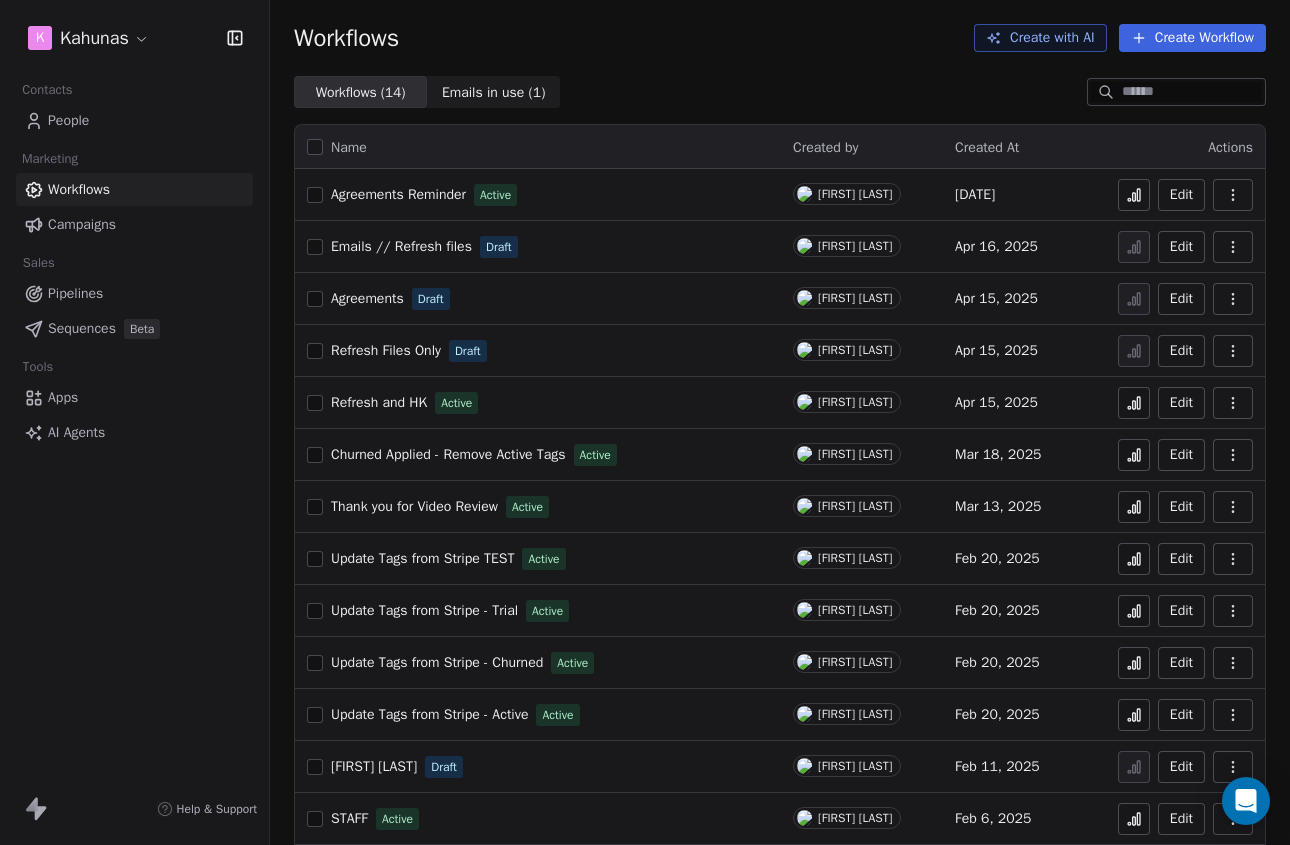 click on "Edit" at bounding box center [1181, 195] 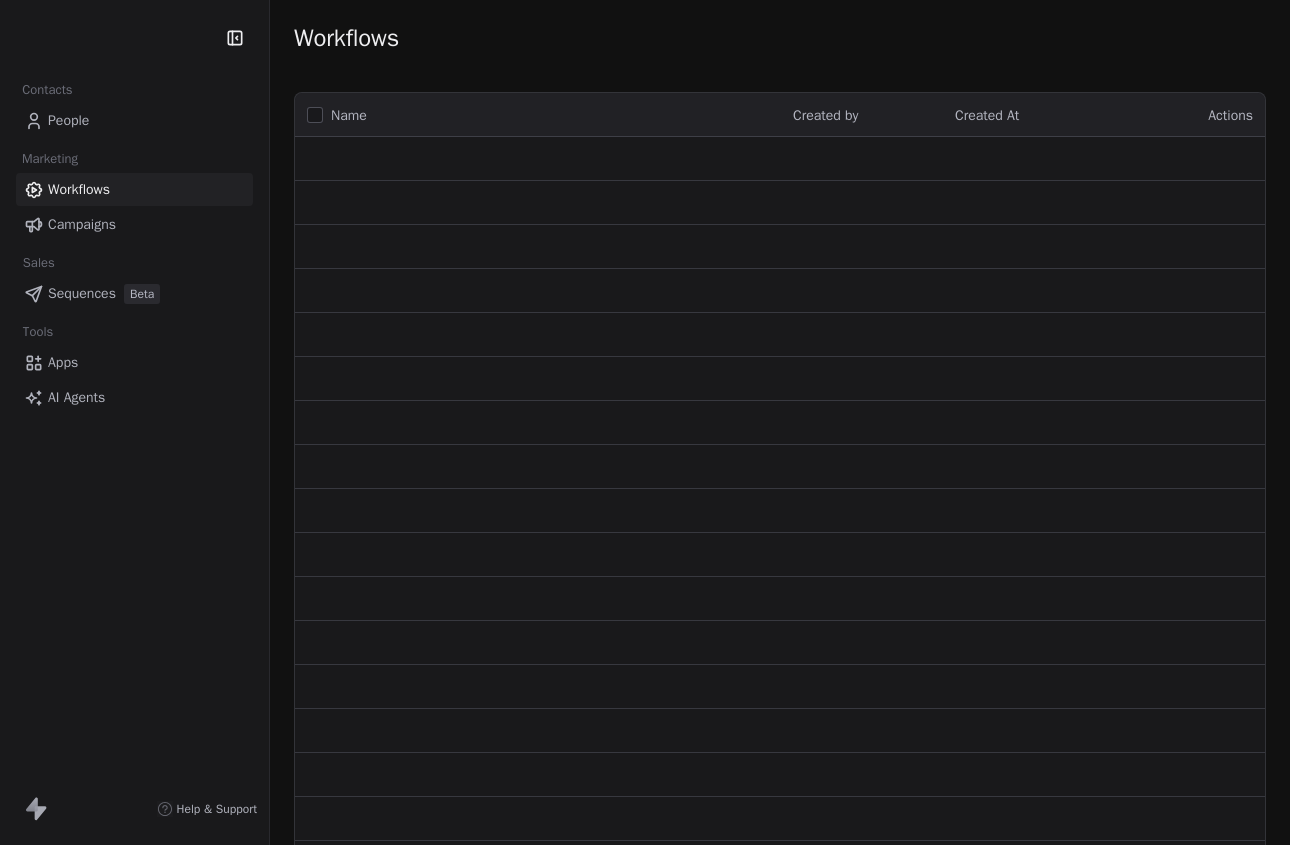 scroll, scrollTop: 0, scrollLeft: 0, axis: both 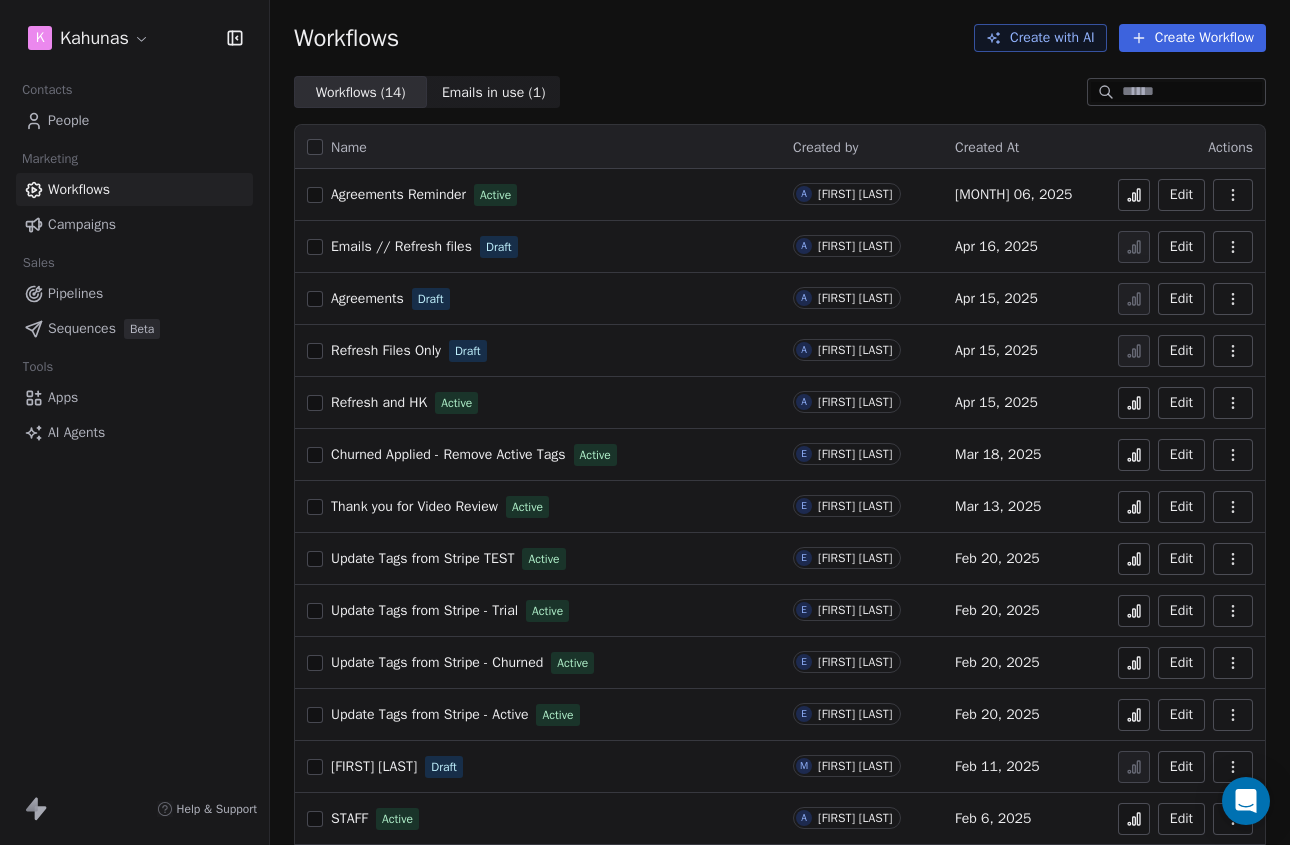click on "People" at bounding box center [134, 120] 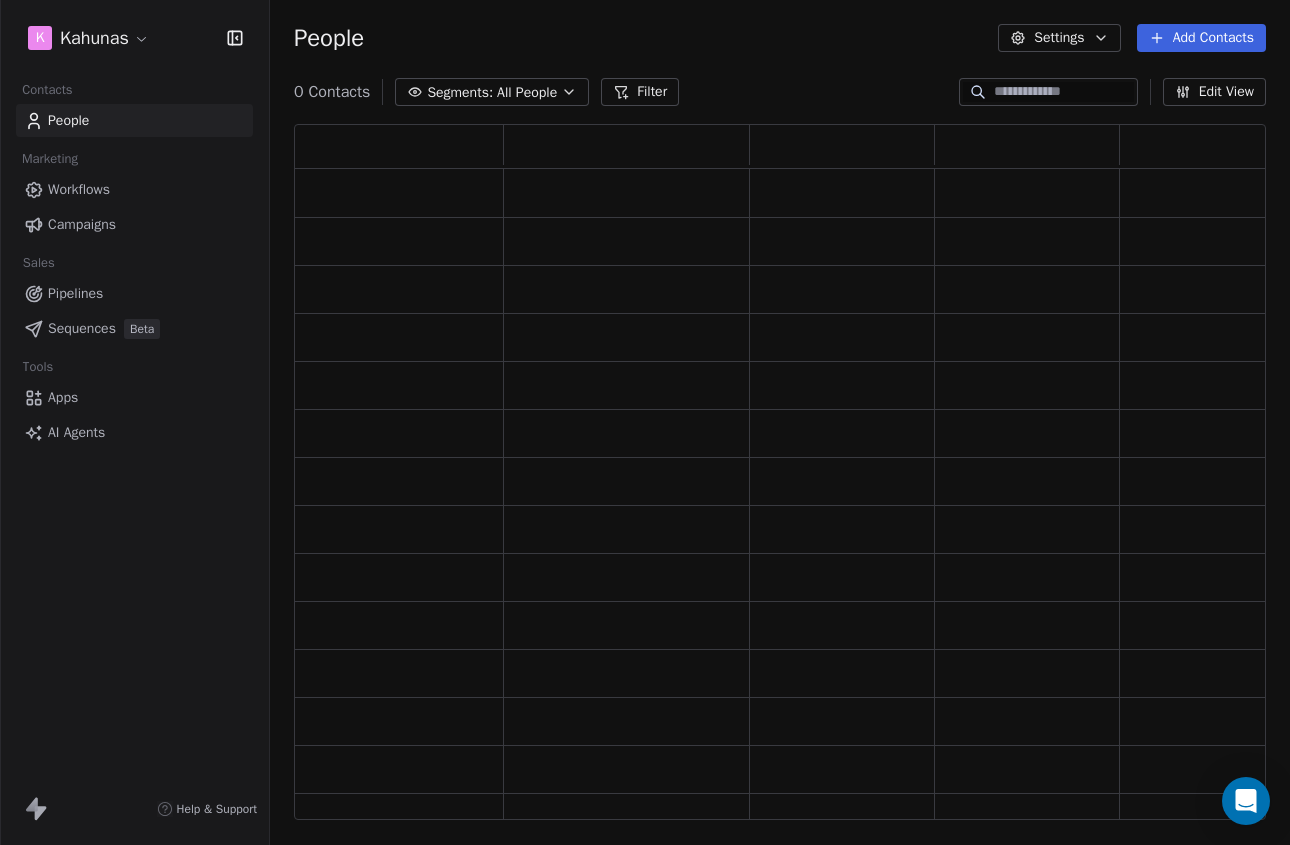 scroll, scrollTop: 1, scrollLeft: 1, axis: both 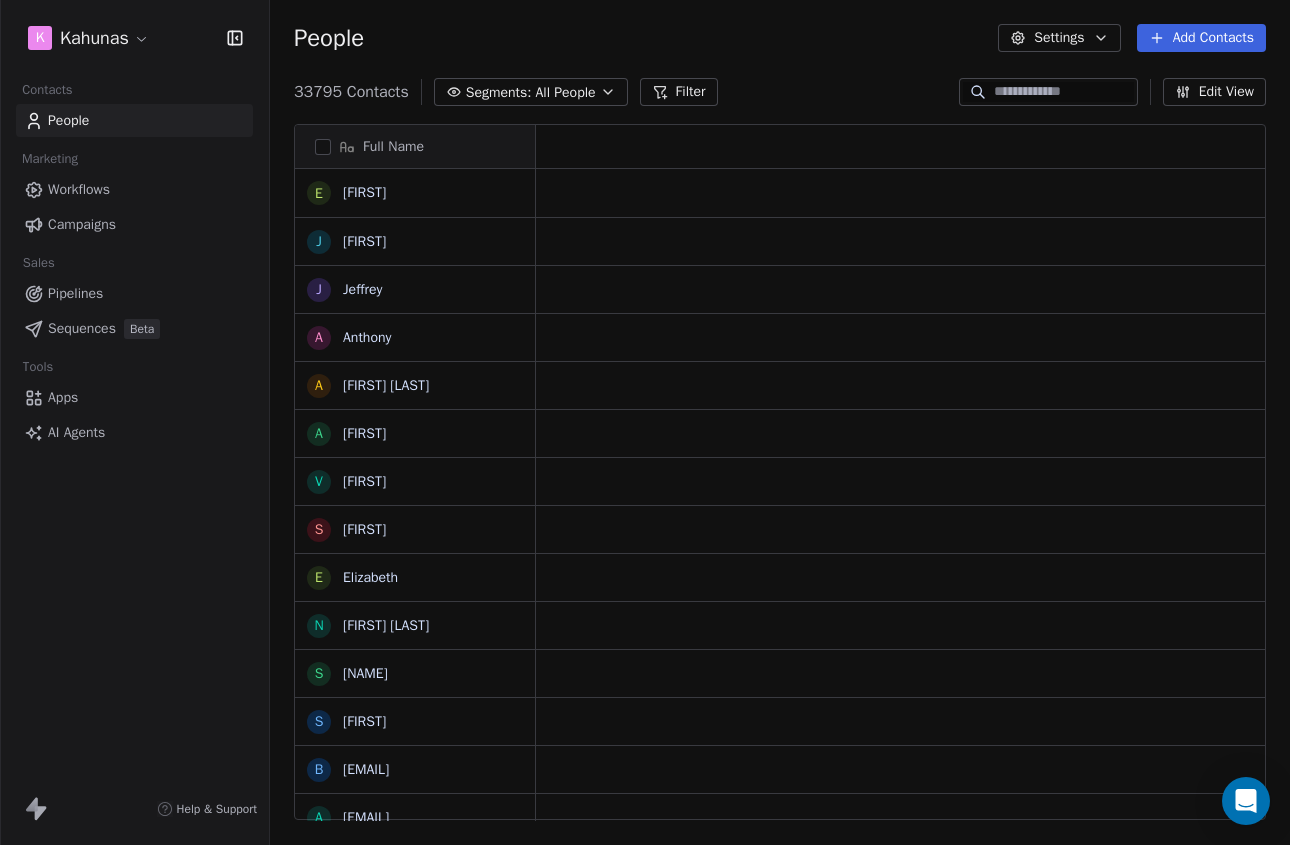 click on "Add Contacts" at bounding box center (1201, 38) 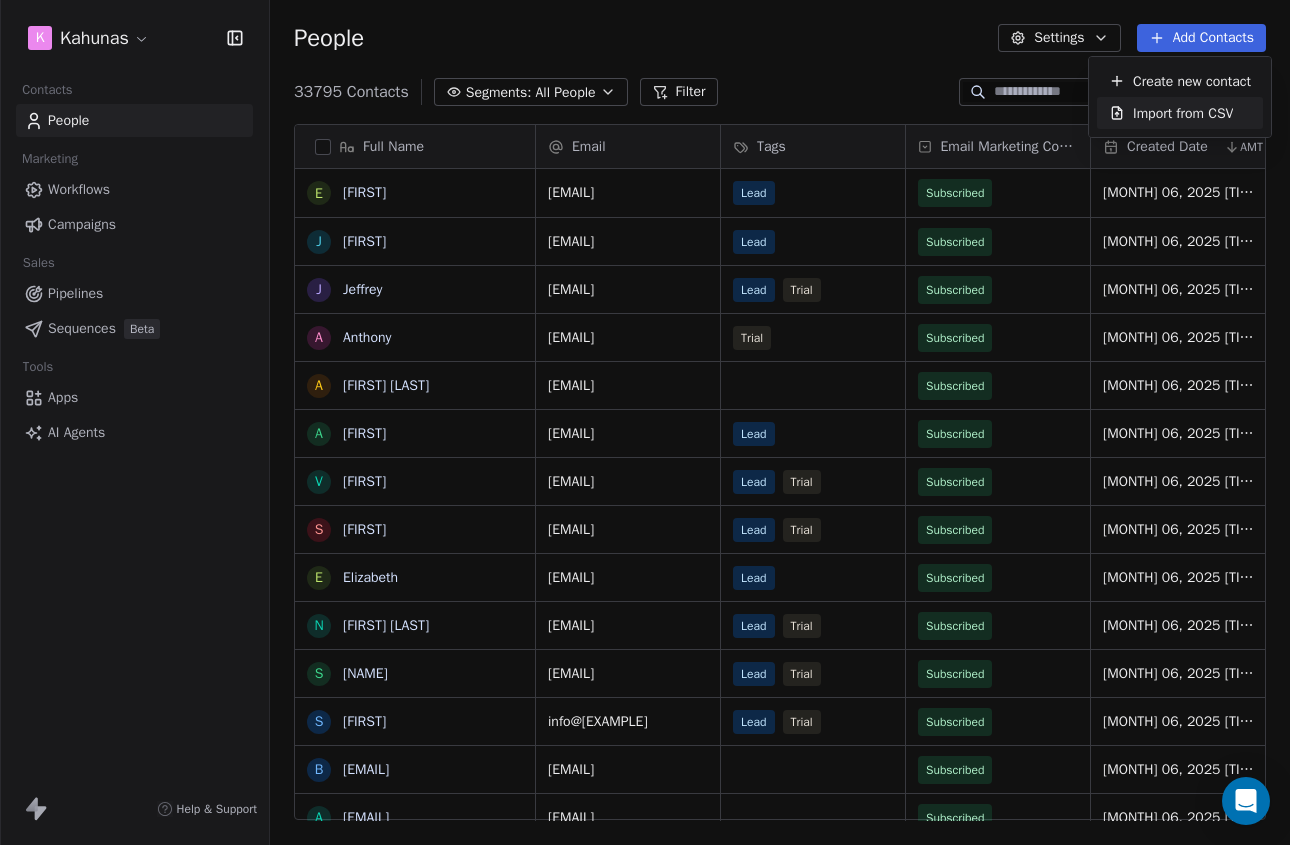 click on "Import from CSV" at bounding box center (1183, 113) 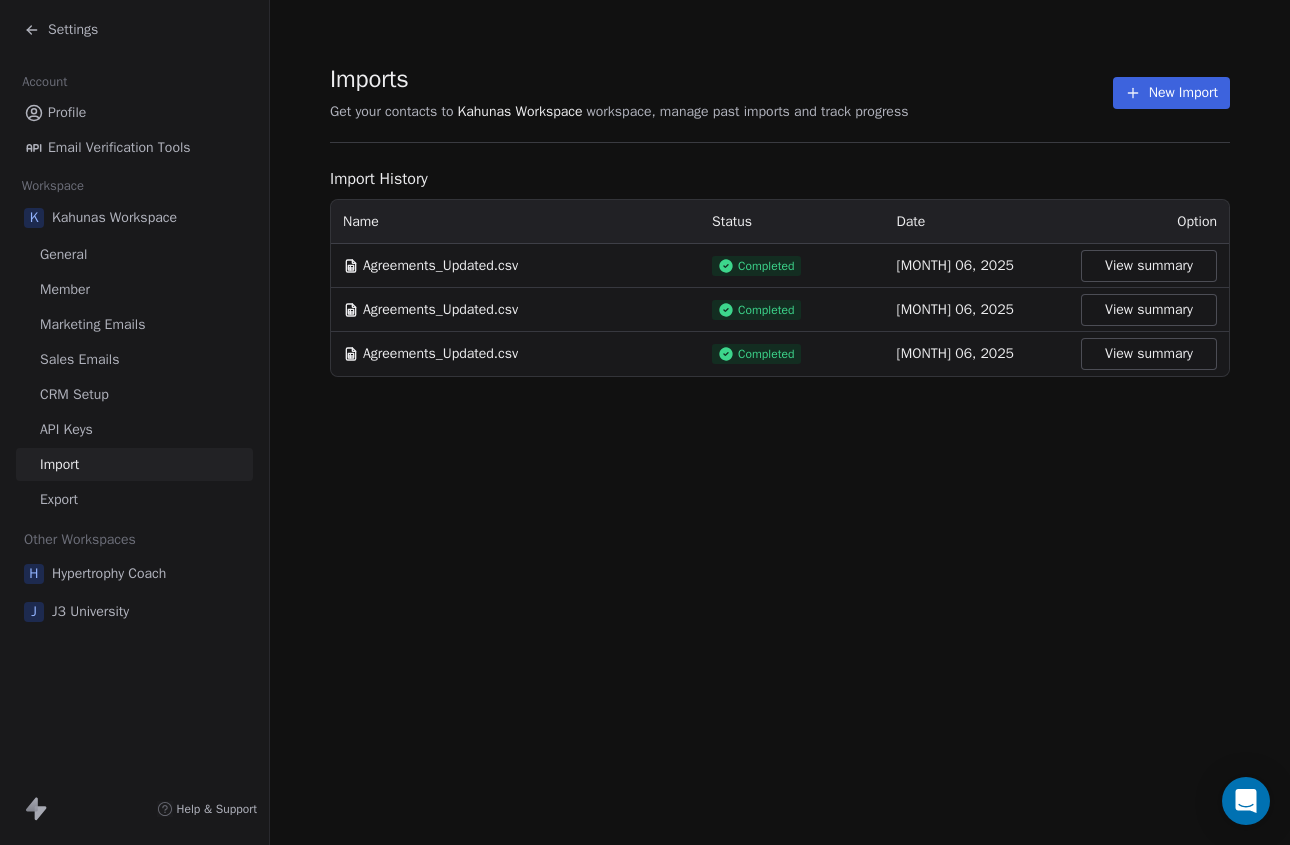 click on "New Import" at bounding box center (1171, 93) 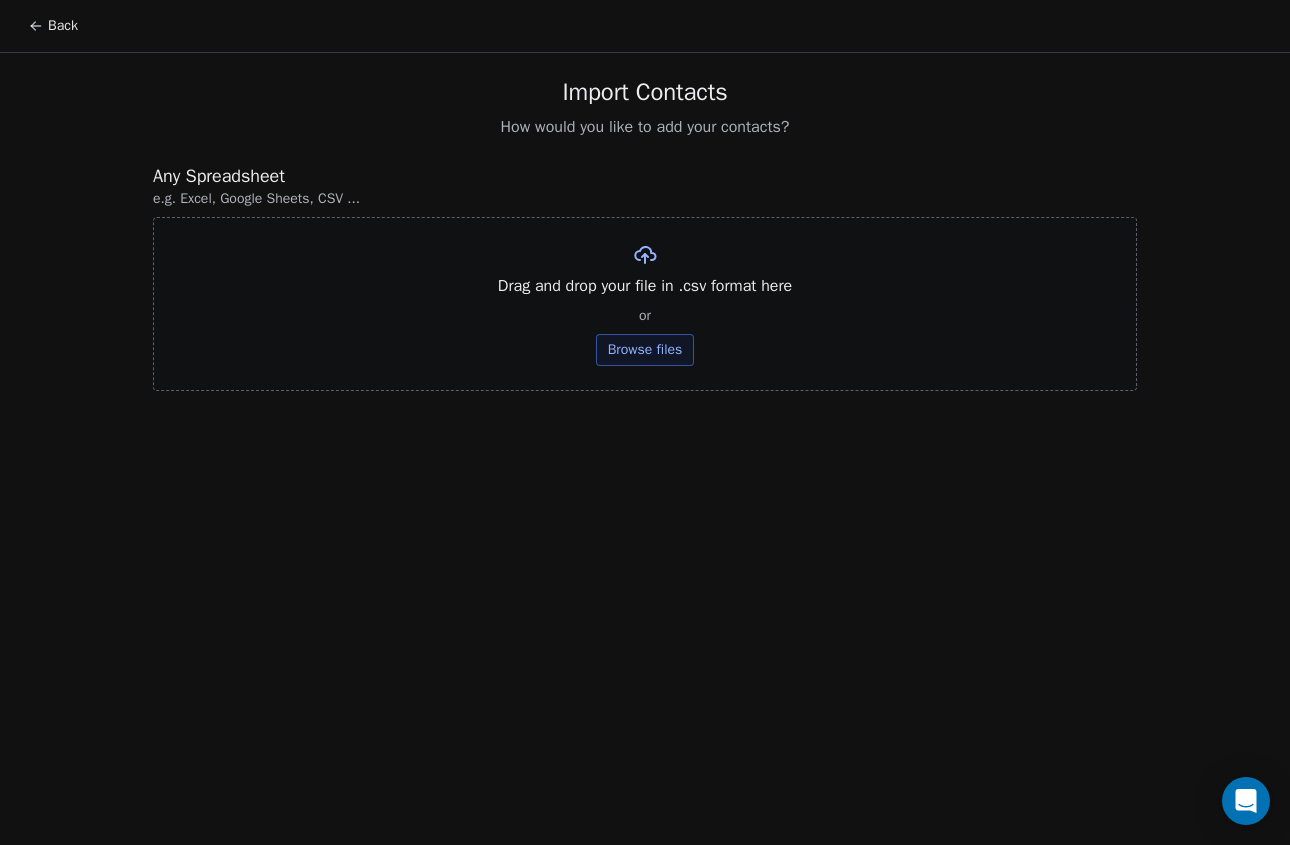 click on "Browse files" at bounding box center (645, 350) 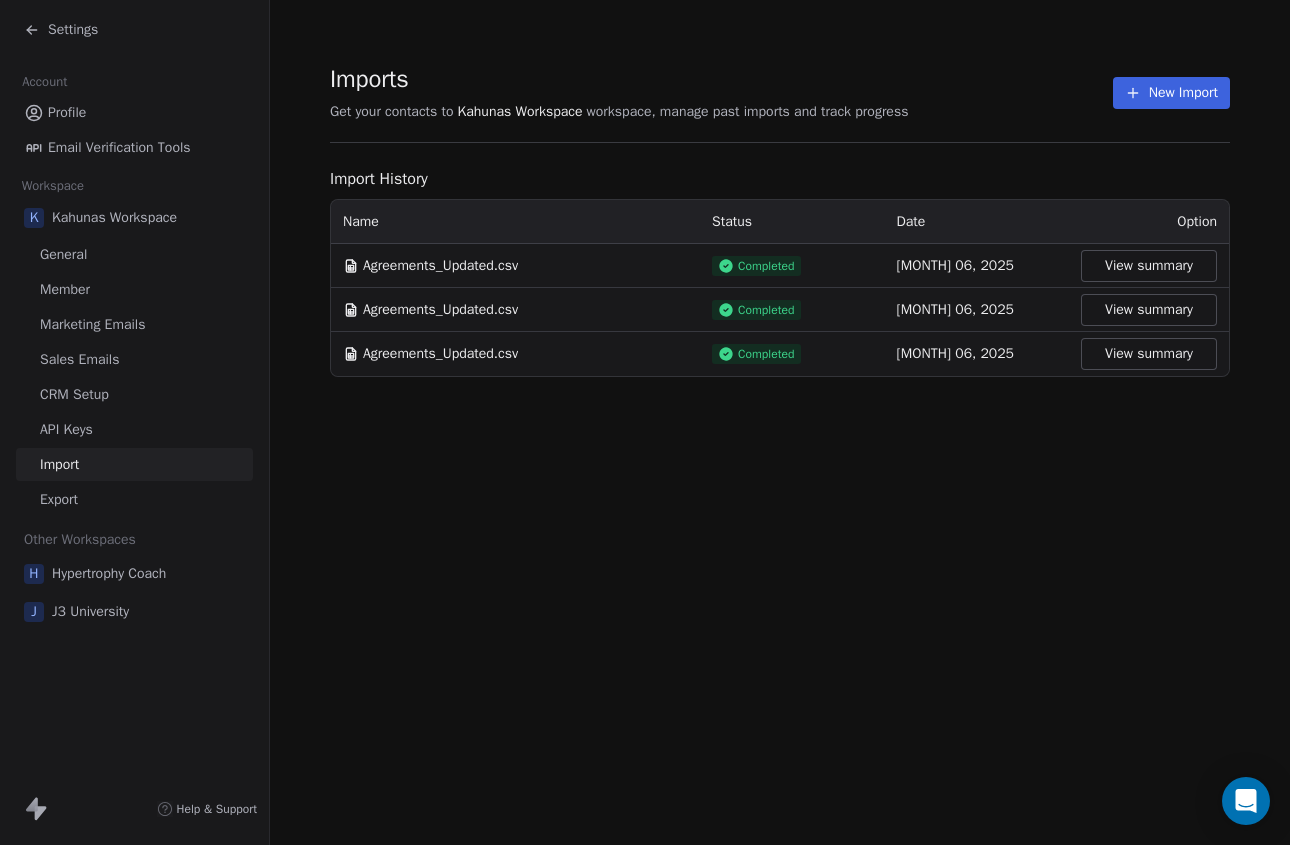 click 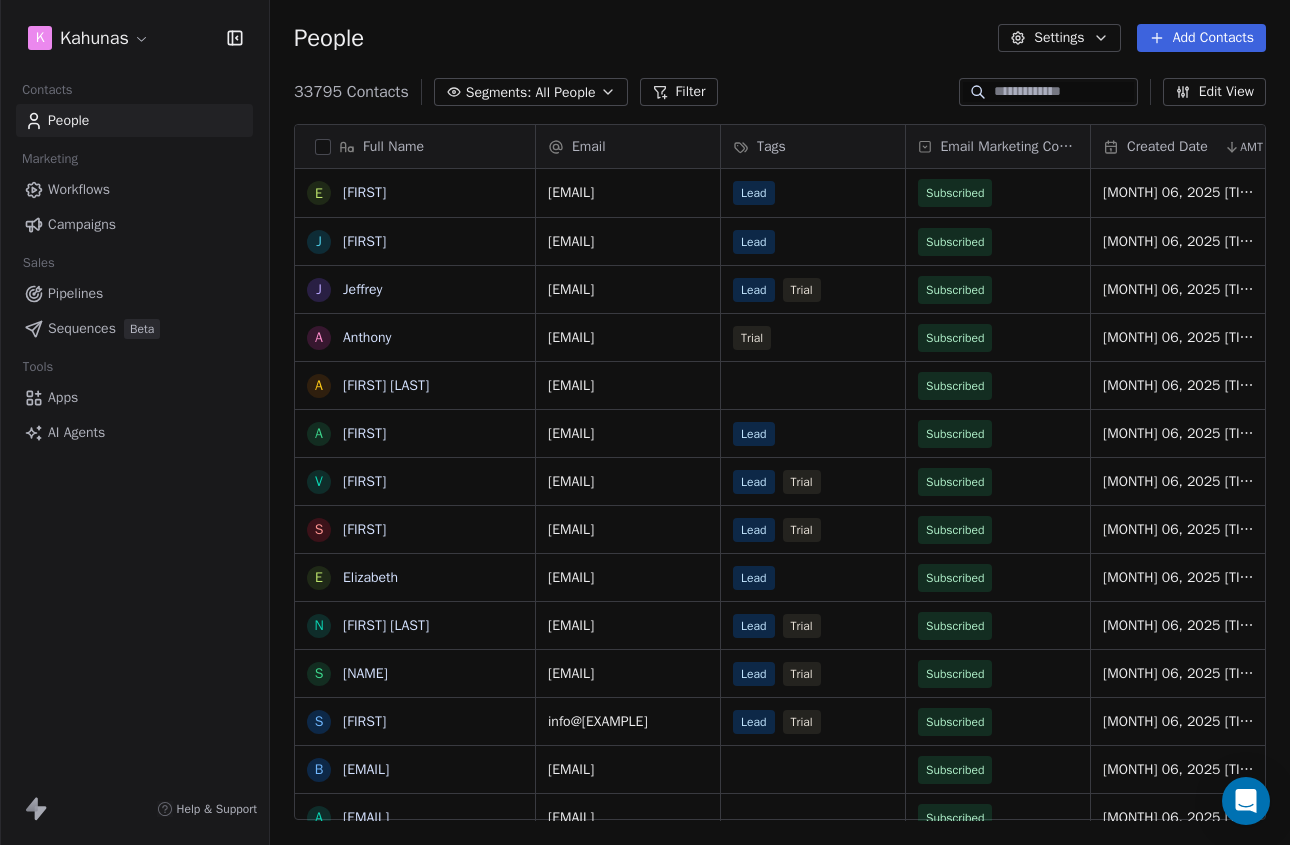 scroll, scrollTop: 1, scrollLeft: 1, axis: both 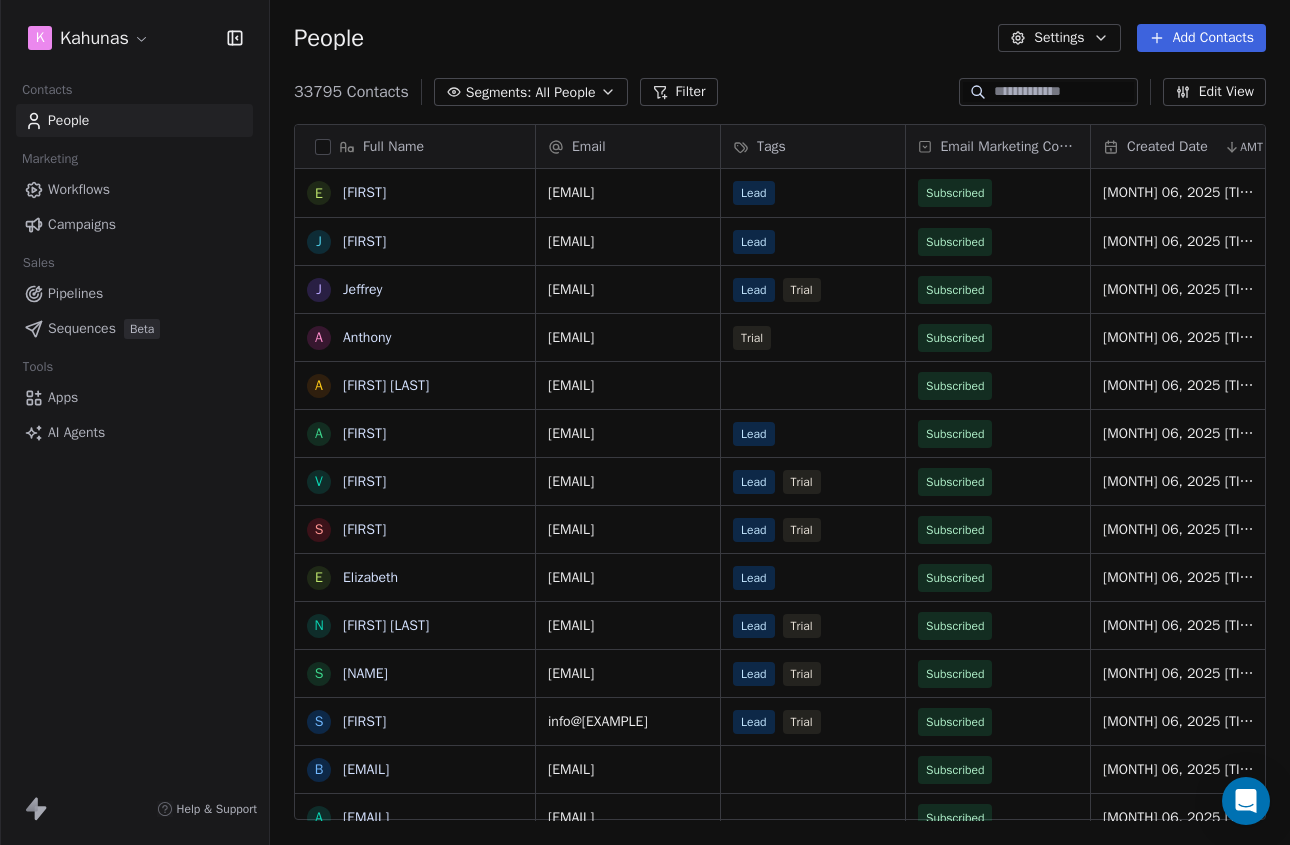 click on "Workflows" at bounding box center (134, 189) 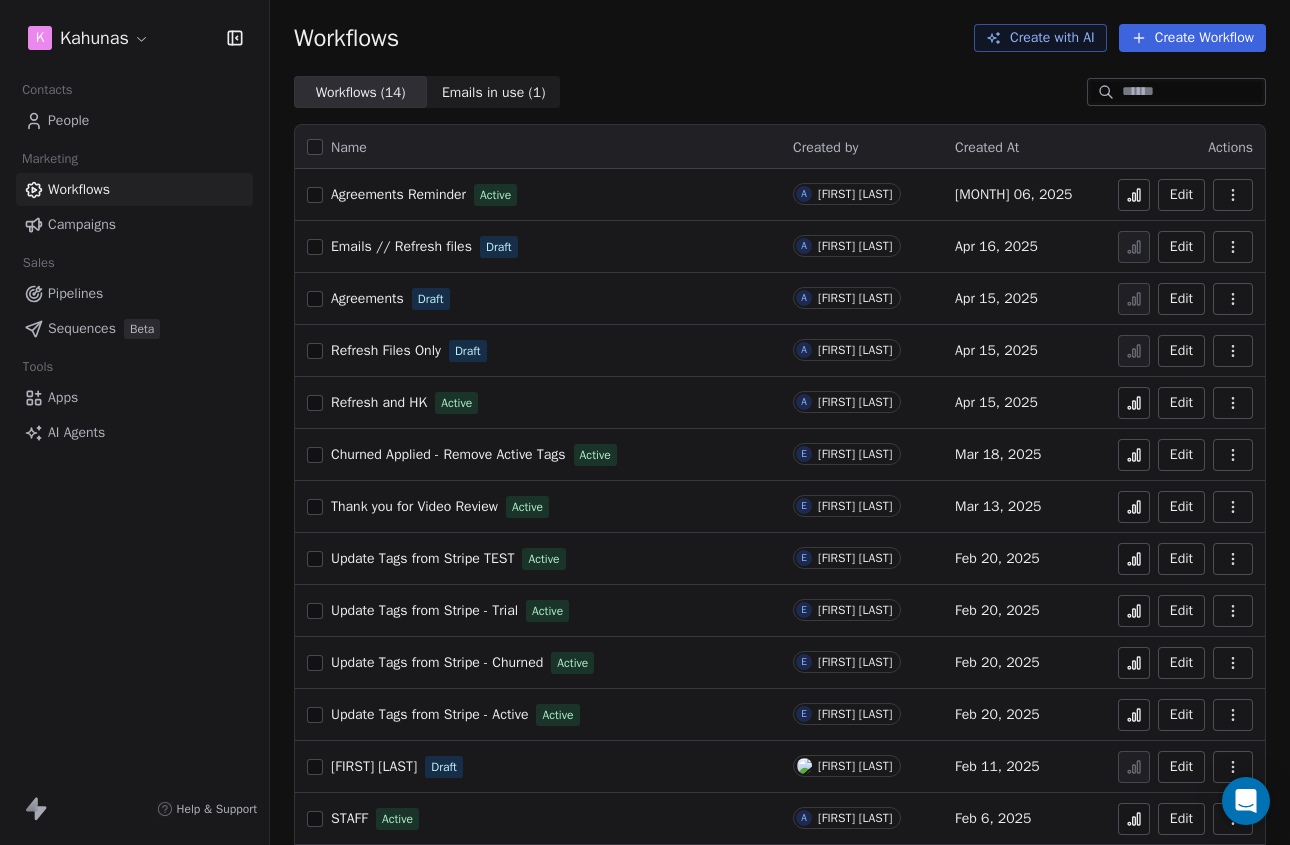 click on "Agreements Reminder" at bounding box center (398, 194) 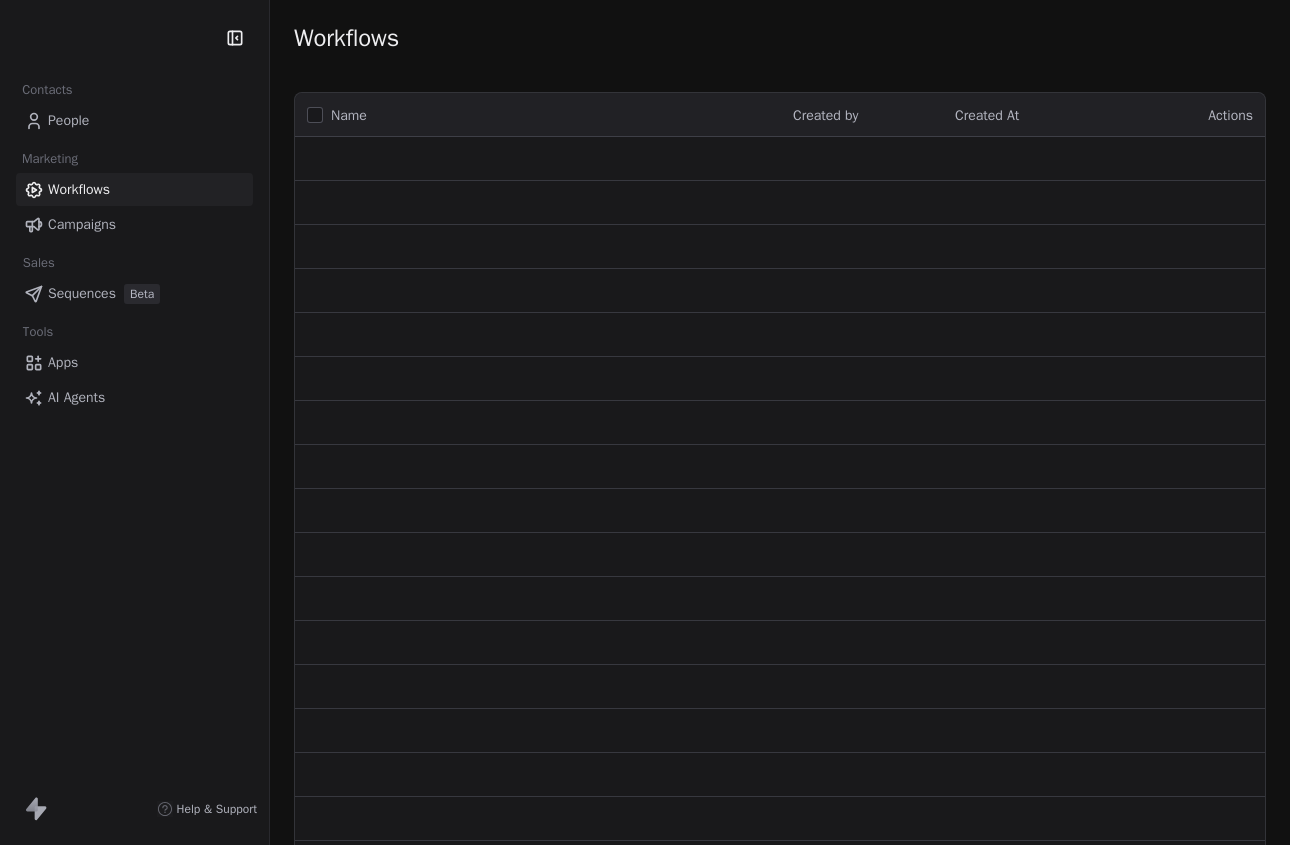 scroll, scrollTop: 0, scrollLeft: 0, axis: both 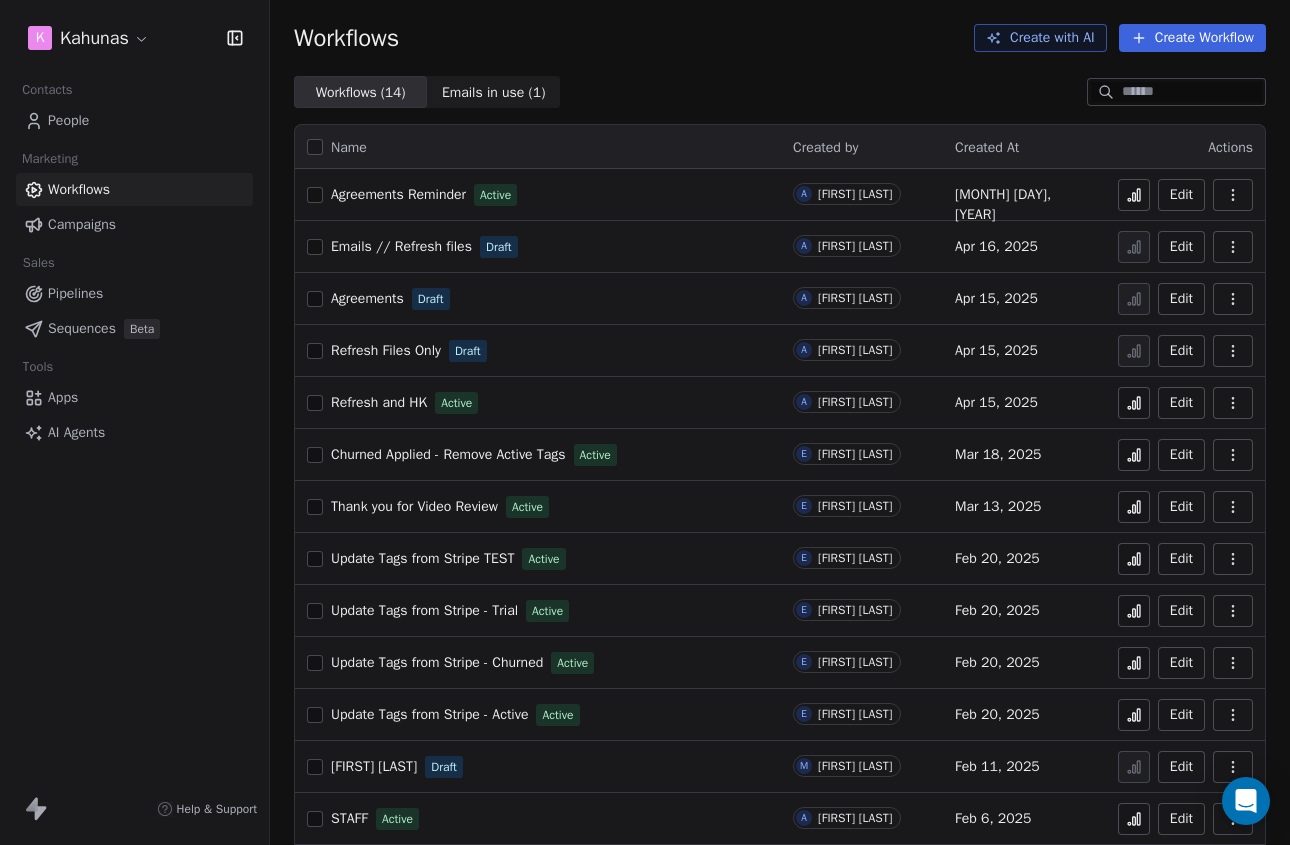 click on "People" at bounding box center (68, 120) 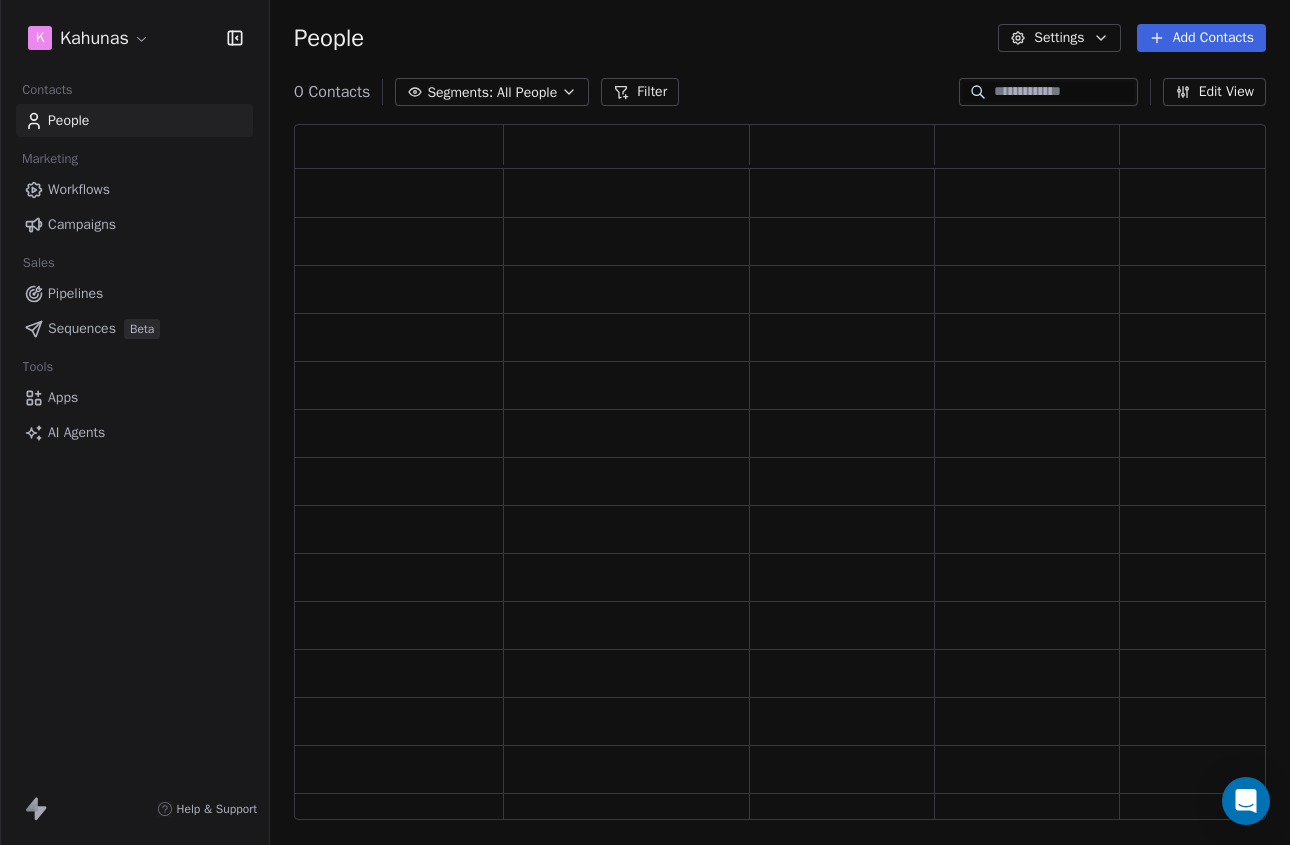 scroll, scrollTop: 1, scrollLeft: 1, axis: both 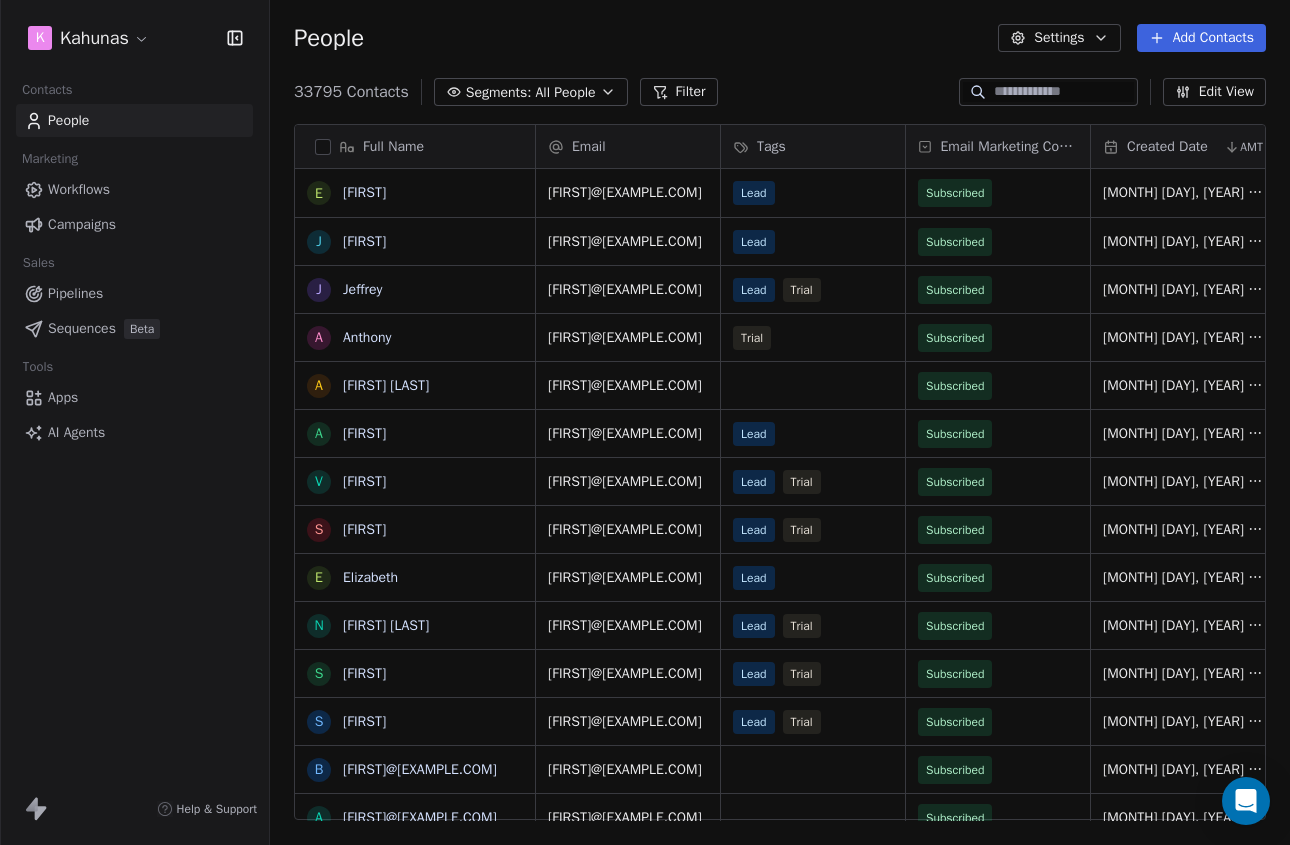 click on "Add Contacts" at bounding box center [1201, 38] 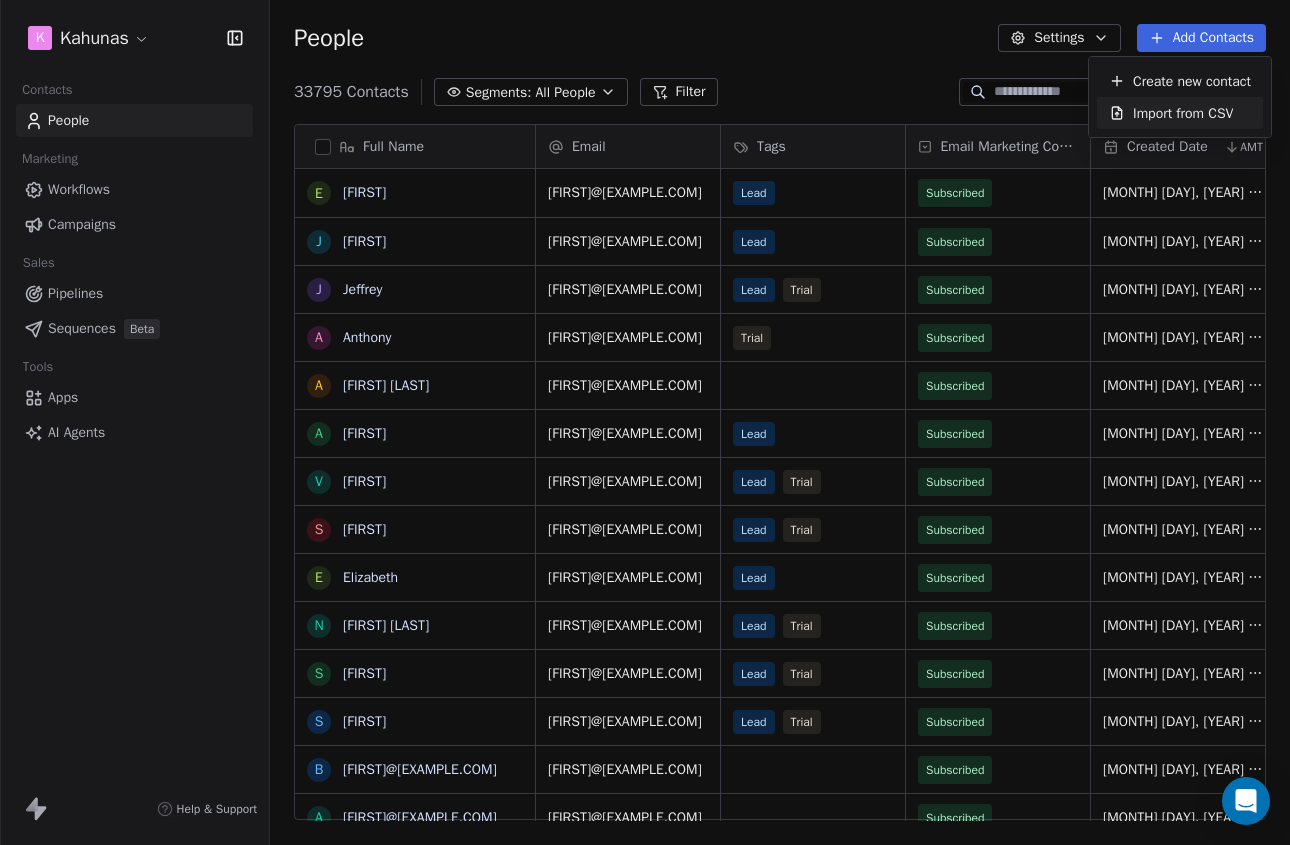 click on "Import from CSV" at bounding box center [1183, 113] 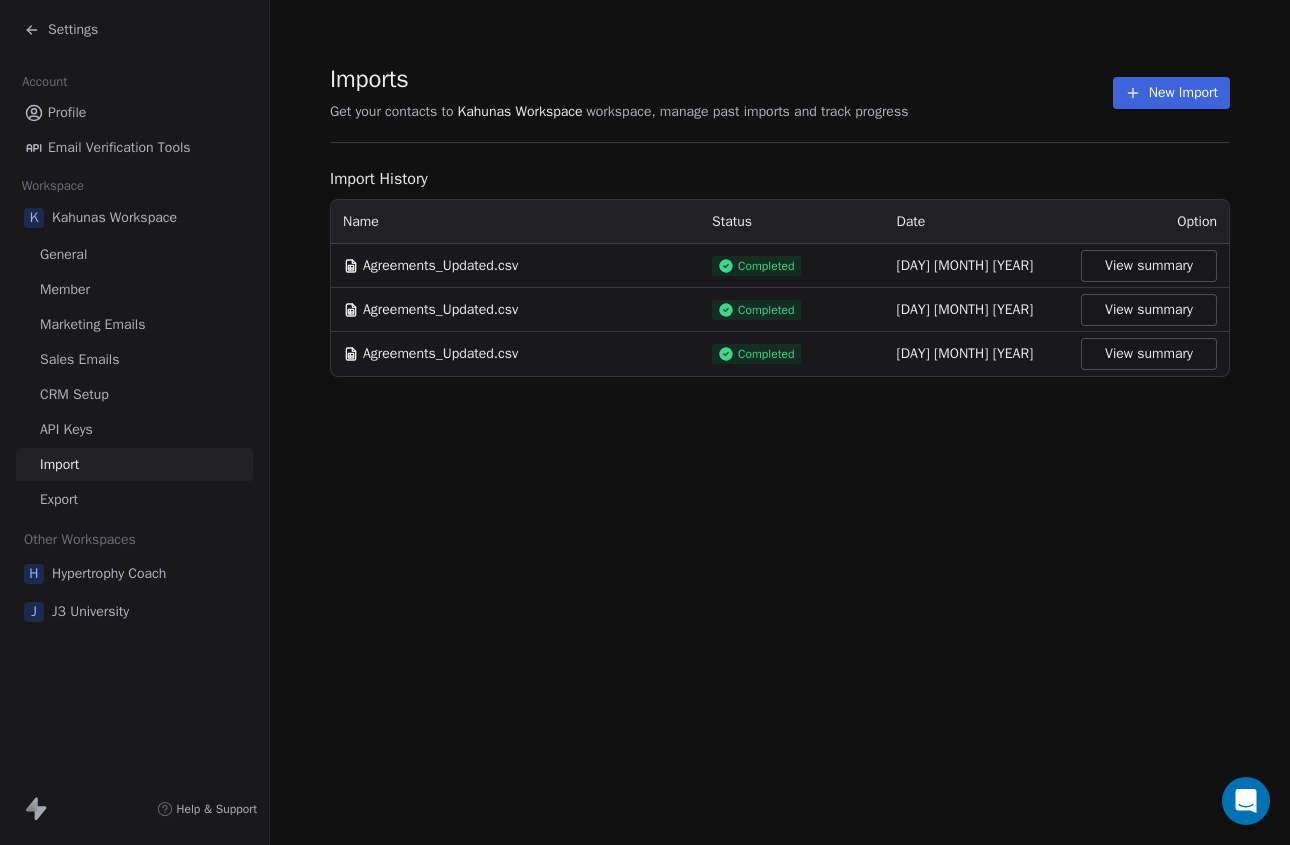 click on "New Import" at bounding box center (1171, 93) 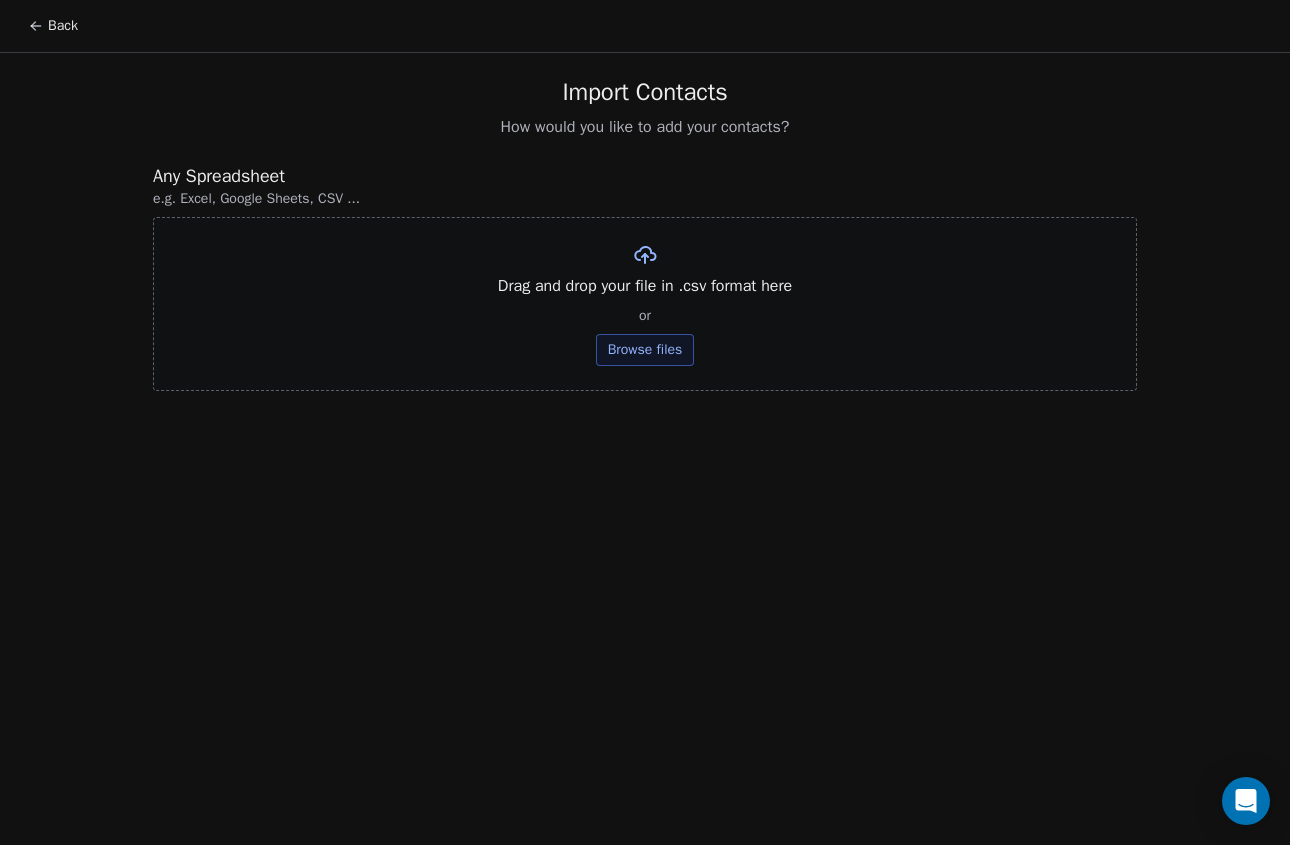 click on "Browse files" at bounding box center [645, 350] 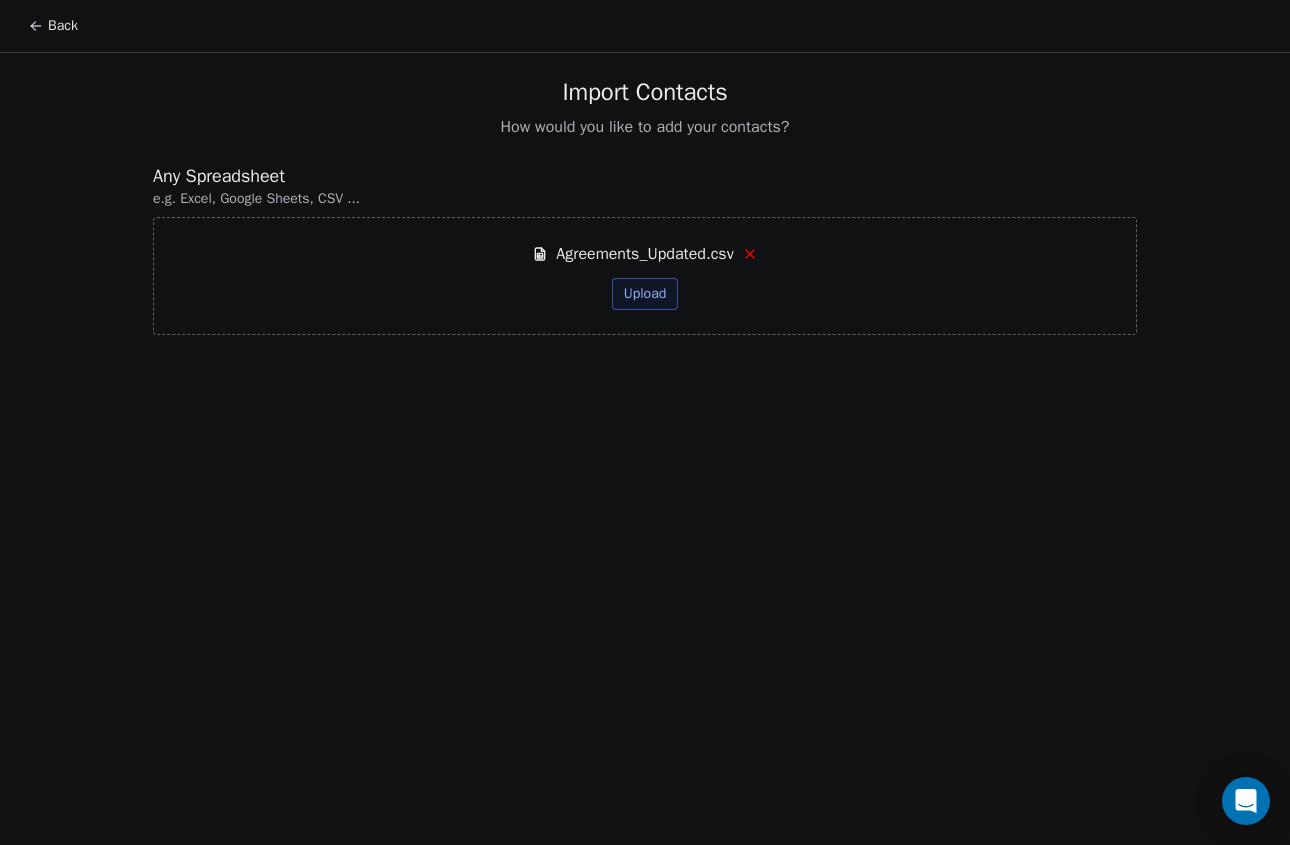 click on "Upload" at bounding box center [645, 294] 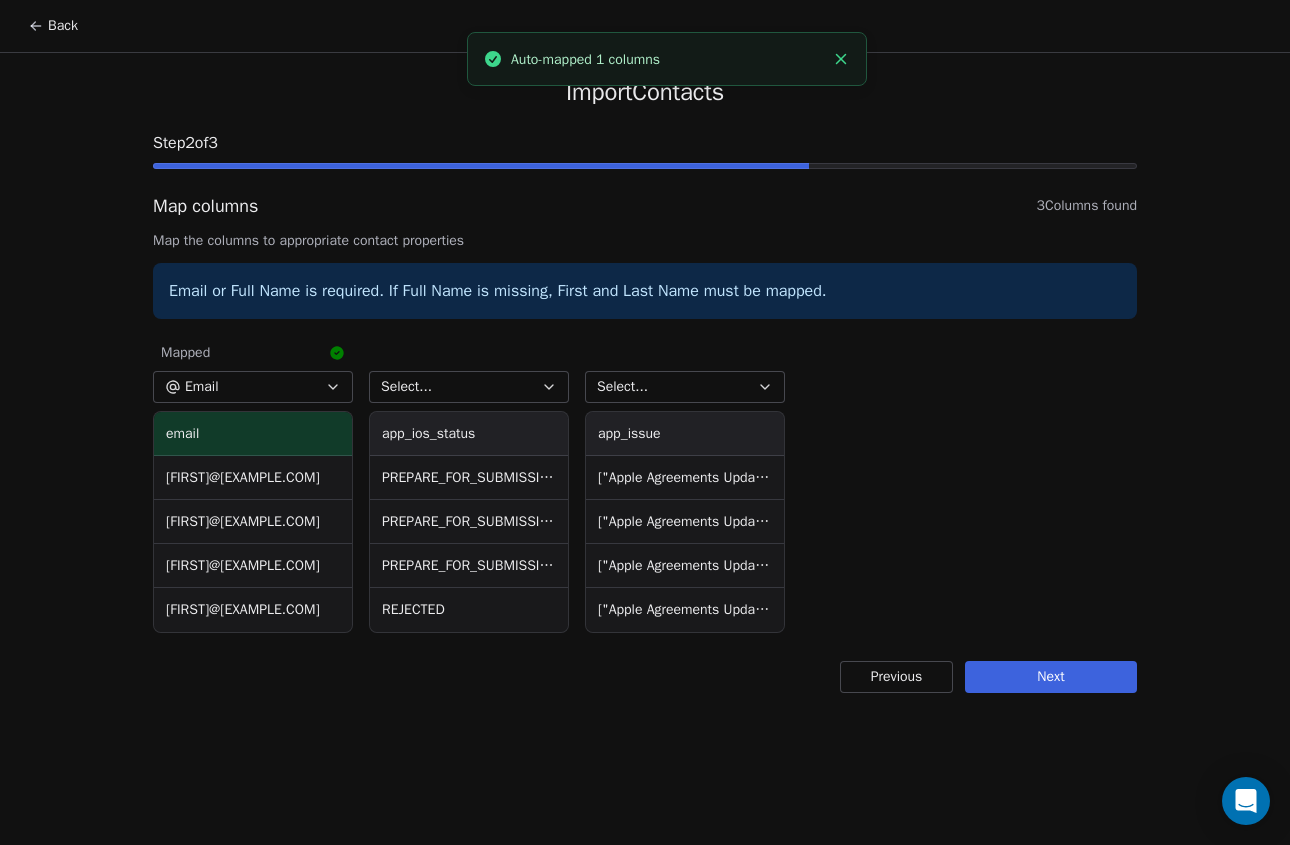 click on "Next" at bounding box center [1051, 677] 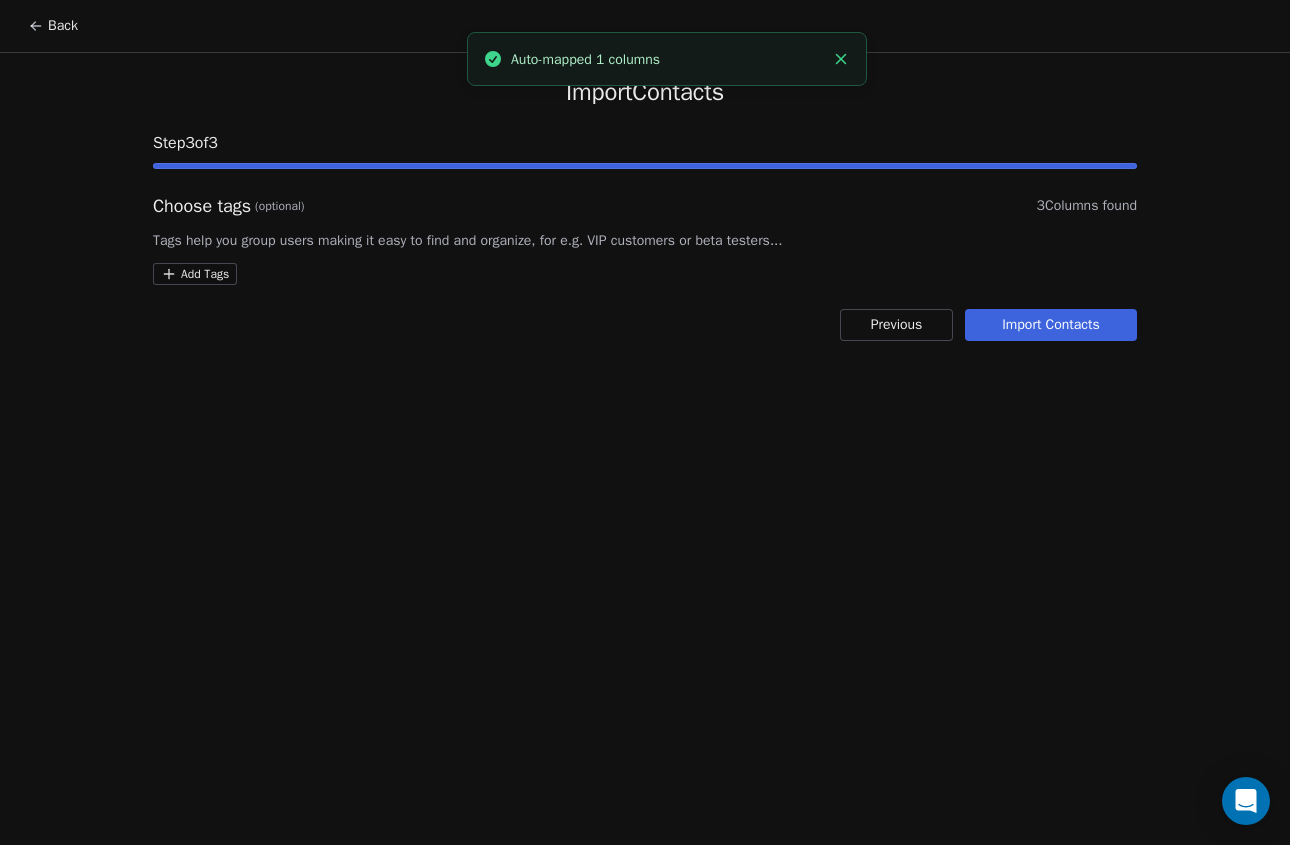 click on "Back Import  Contacts Step  3  of  3 Choose tags (optional) 3  Columns found Tags help you group users making it easy to find and organize, for e.g. VIP customers or beta testers...  Add Tags Previous Import Contacts   Auto-mapped 1 columns" at bounding box center (645, 422) 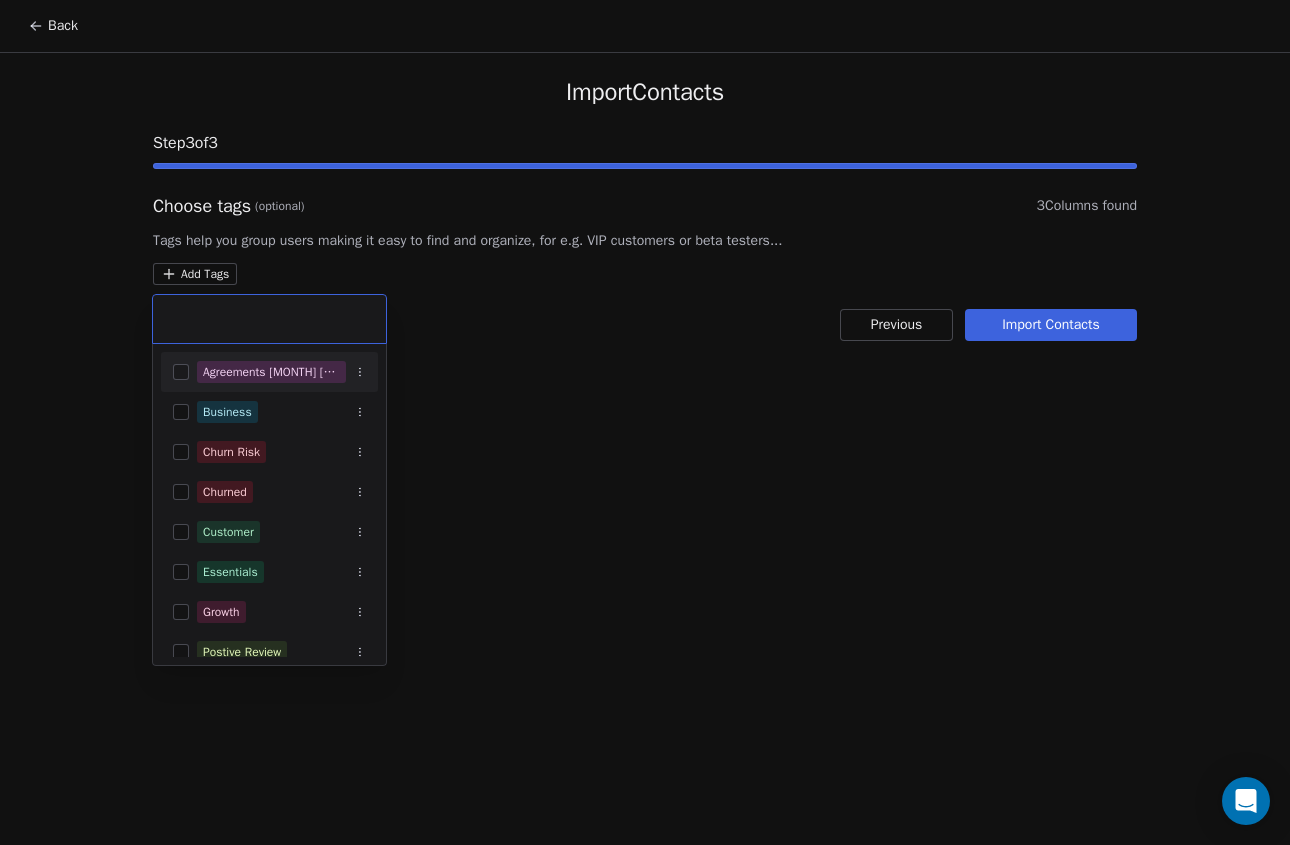 click on "Agreements Aug 6" at bounding box center (271, 372) 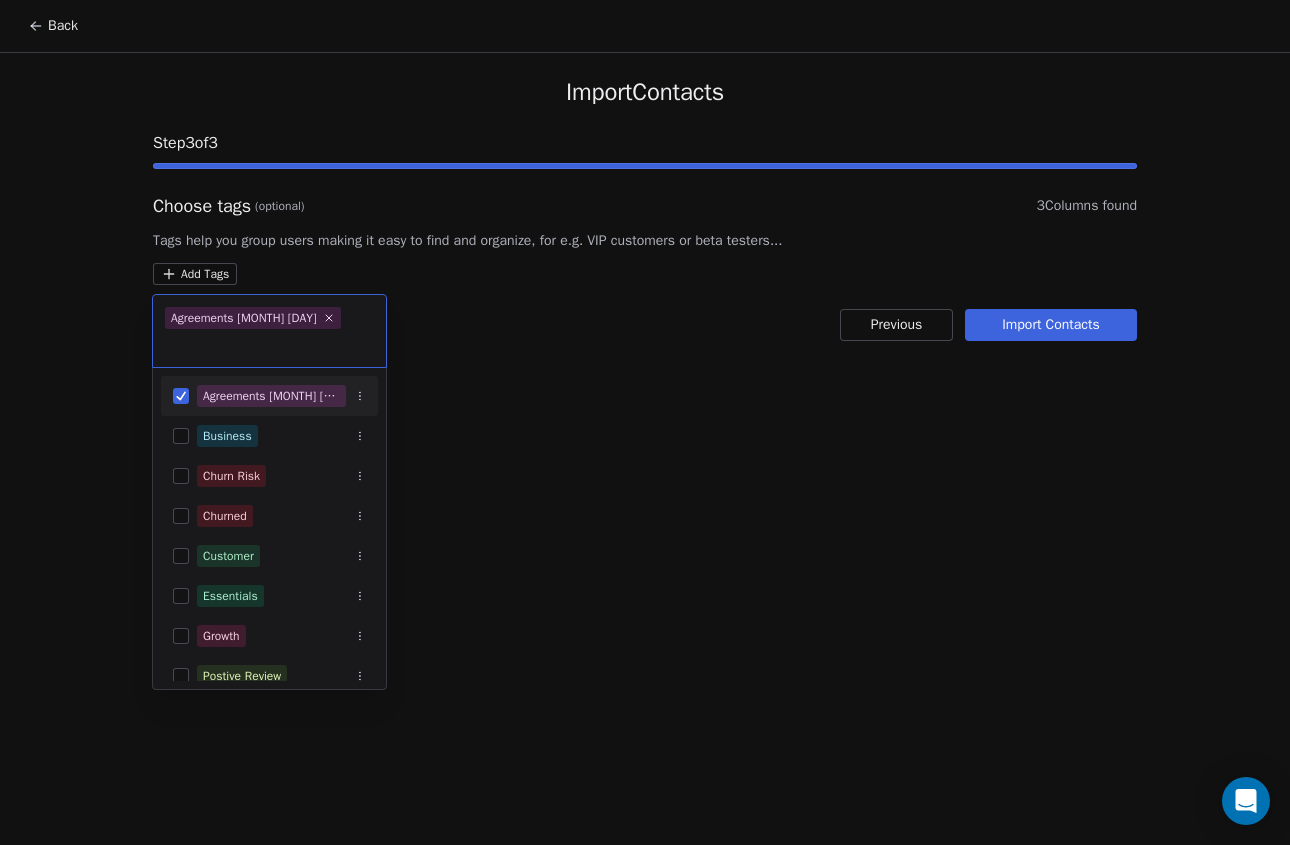 click on "Back Import  Contacts Step  3  of  3 Choose tags (optional) 3  Columns found Tags help you group users making it easy to find and organize, for e.g. VIP customers or beta testers...  Add Tags Previous Import Contacts
Agreements Aug 6 Agreements Aug 6 Business Churn Risk Churned Customer Essentials Growth Postive Review Lead Newsletter Price Sensitive Pro Refresh Files" at bounding box center [645, 422] 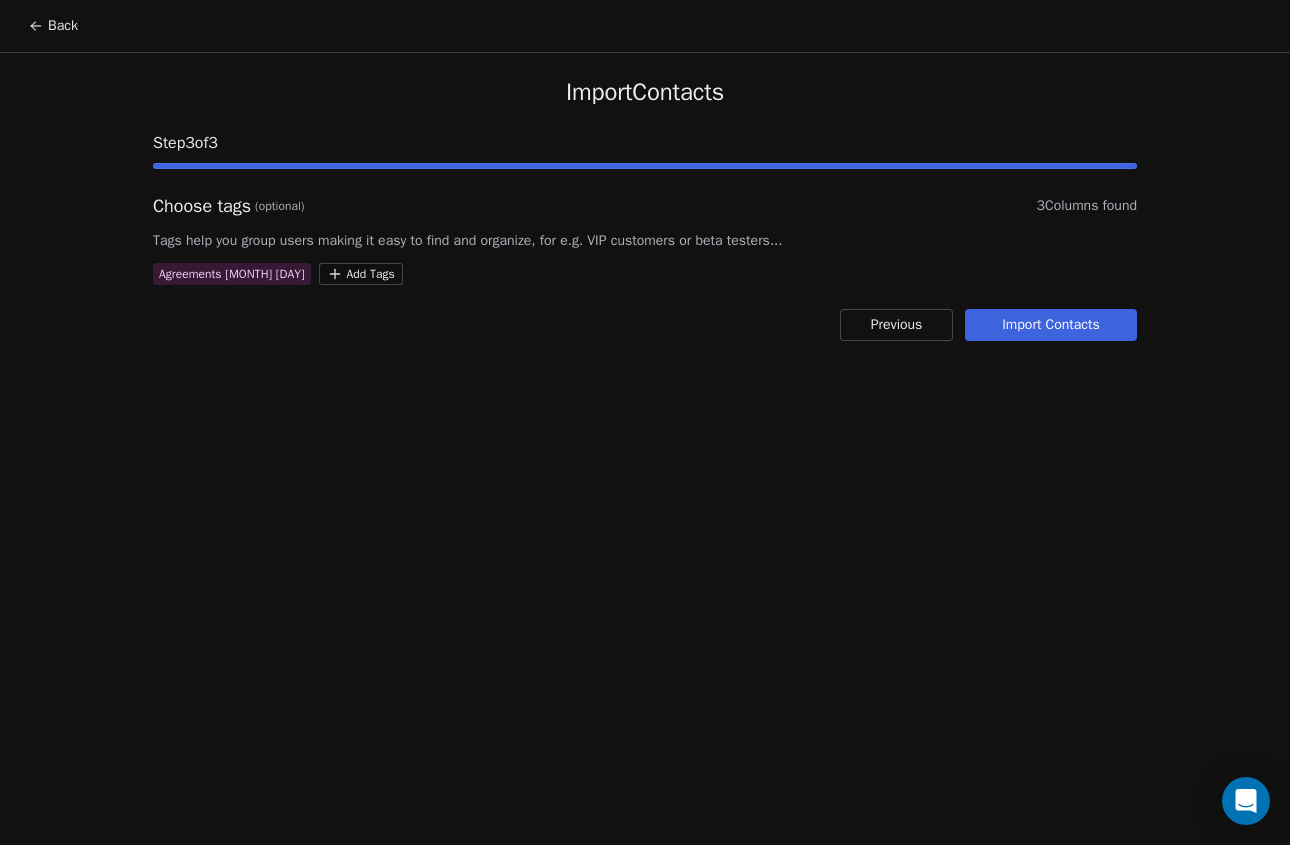click on "Import Contacts" at bounding box center (1051, 325) 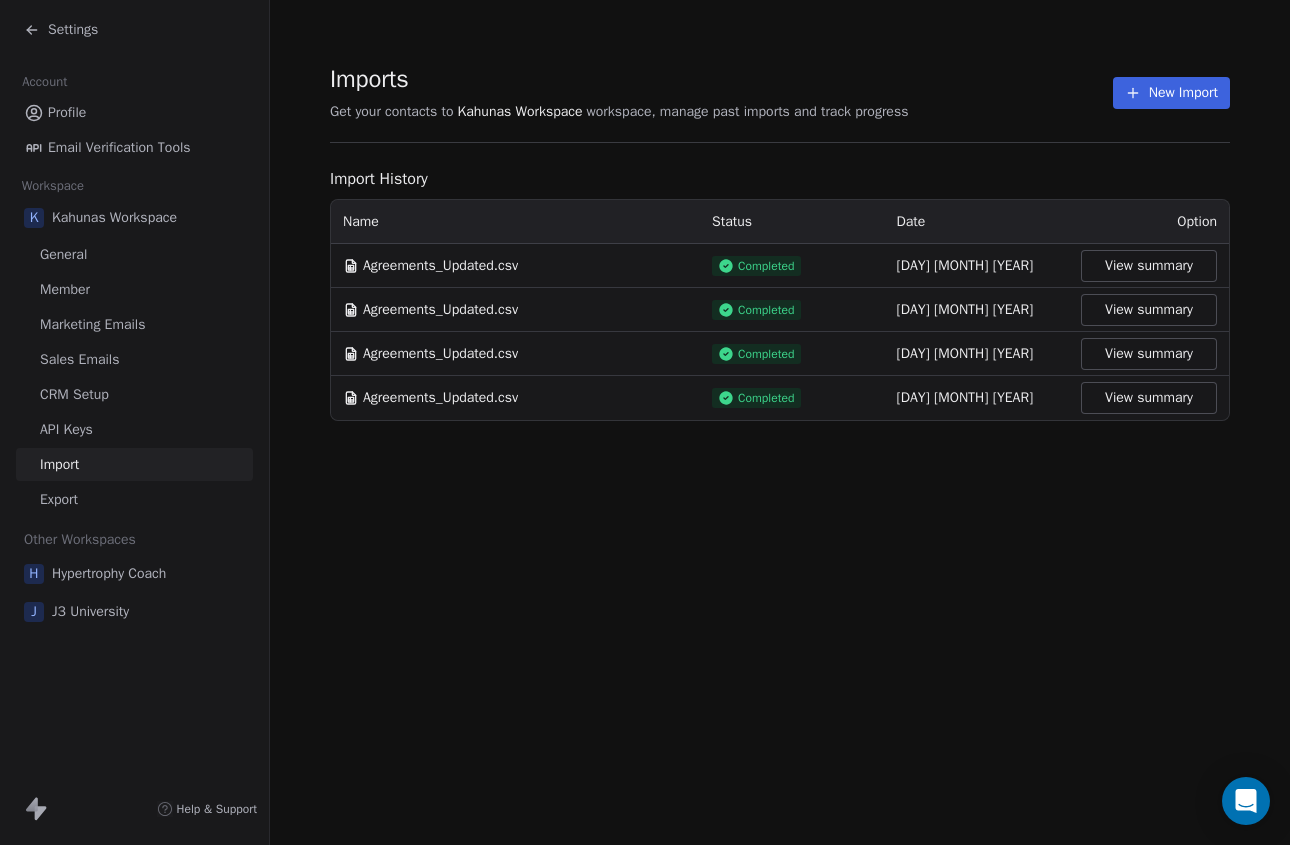 click on "View summary" at bounding box center [1149, 266] 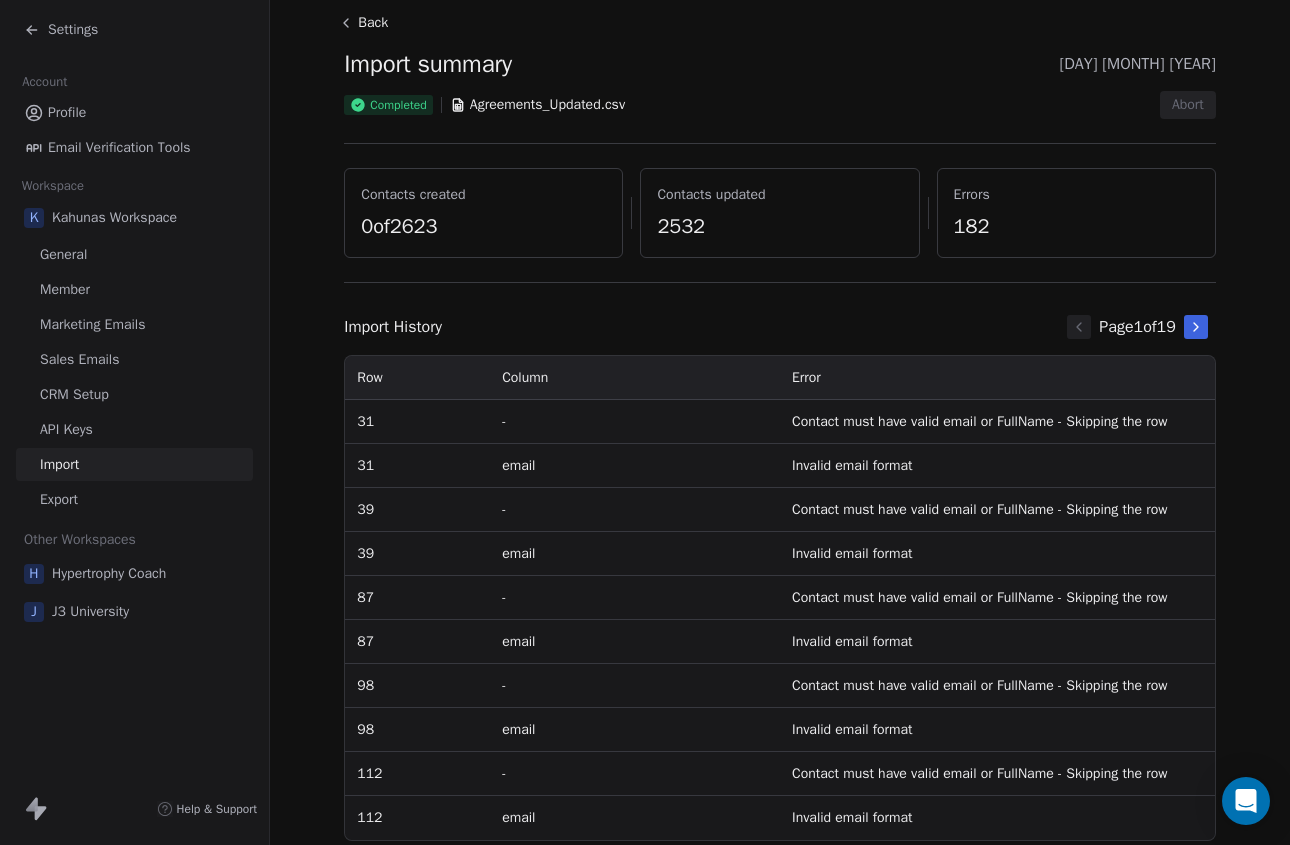scroll, scrollTop: 35, scrollLeft: 0, axis: vertical 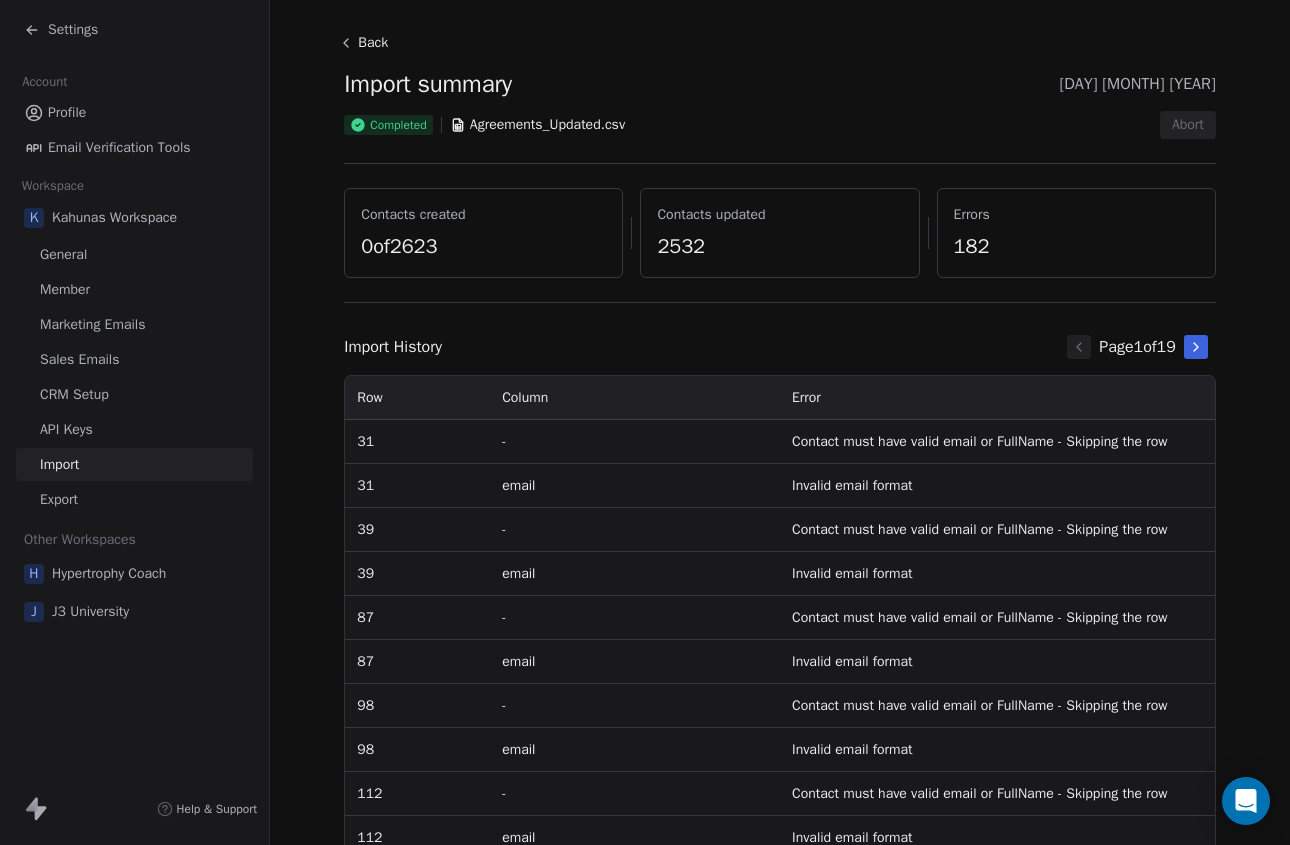 click on "Page  1  of  19" at bounding box center (1137, 347) 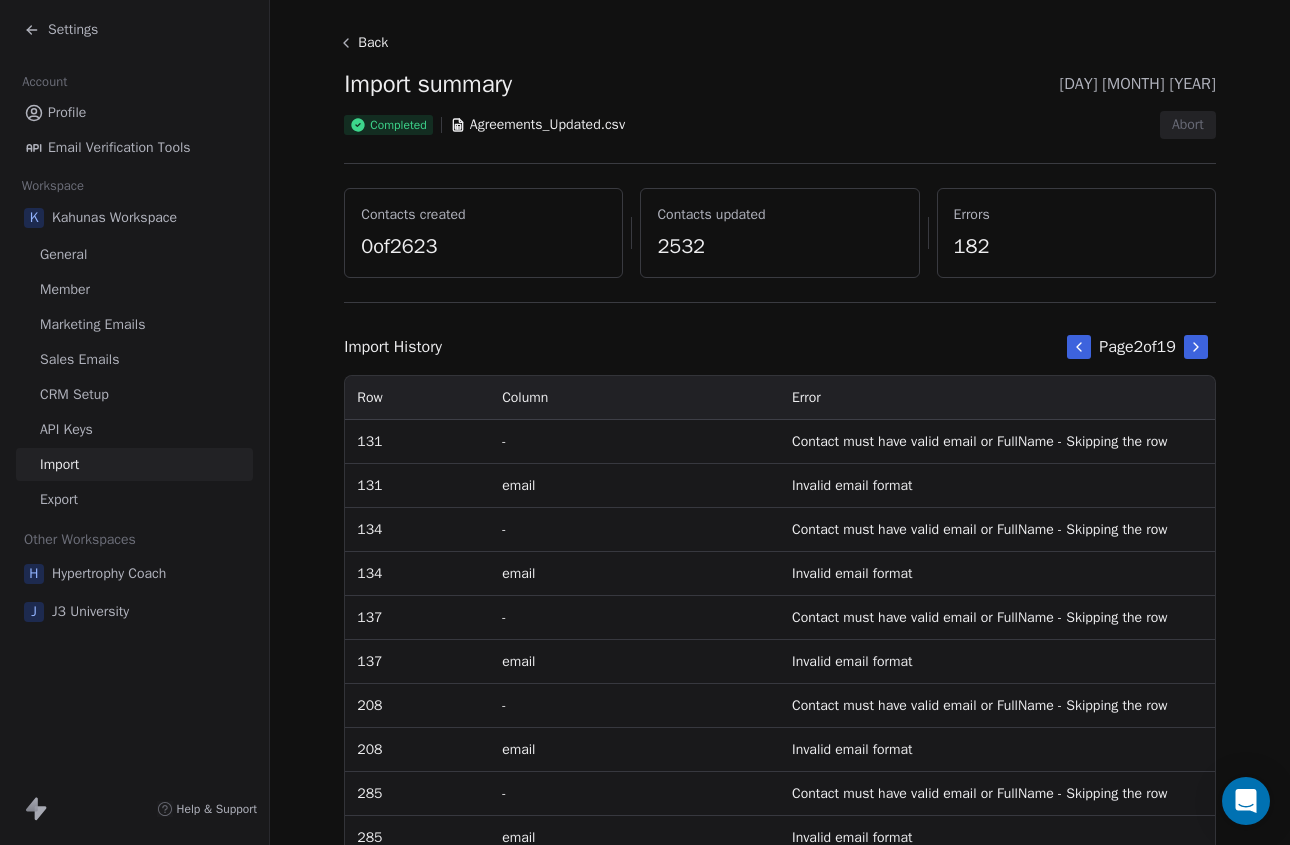 click on "Settings" at bounding box center [61, 30] 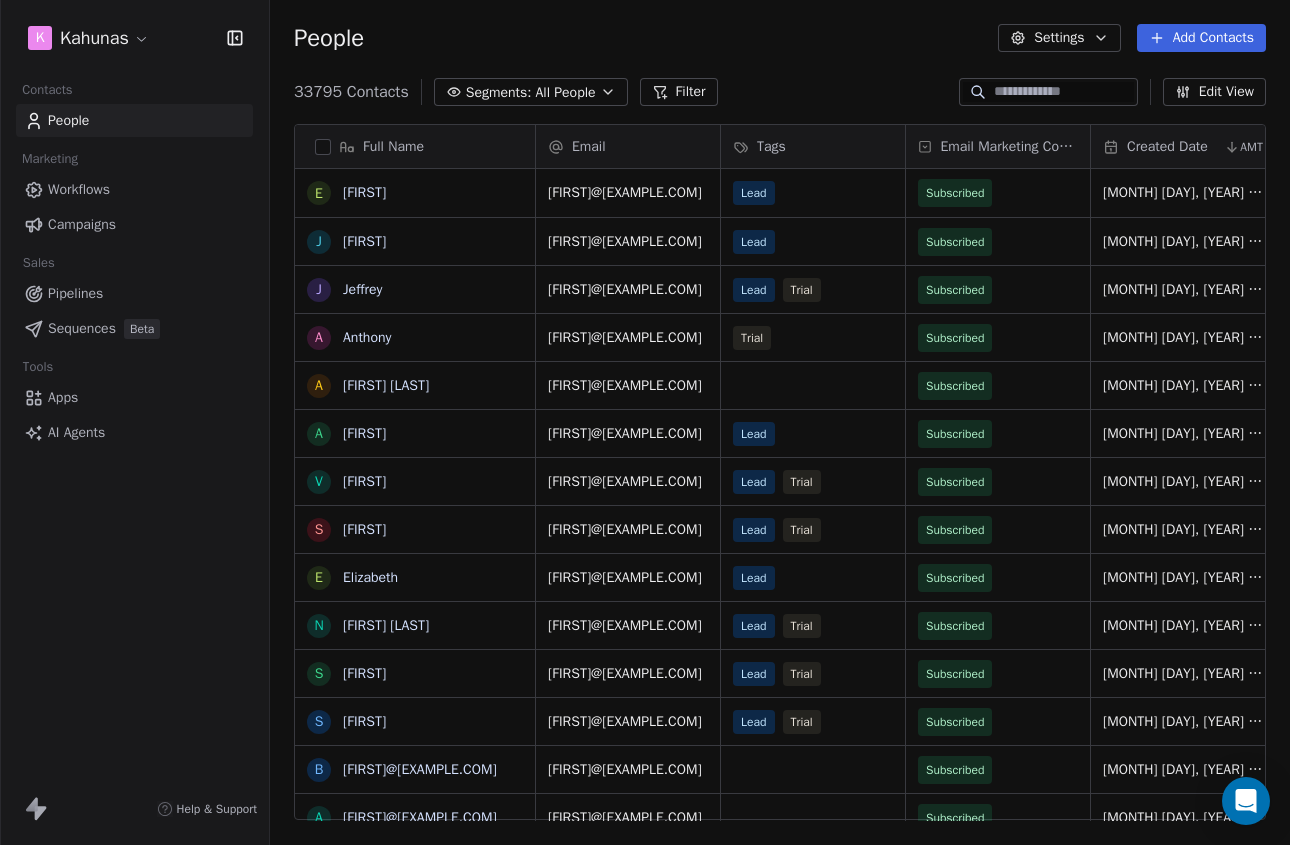 scroll, scrollTop: 1, scrollLeft: 1, axis: both 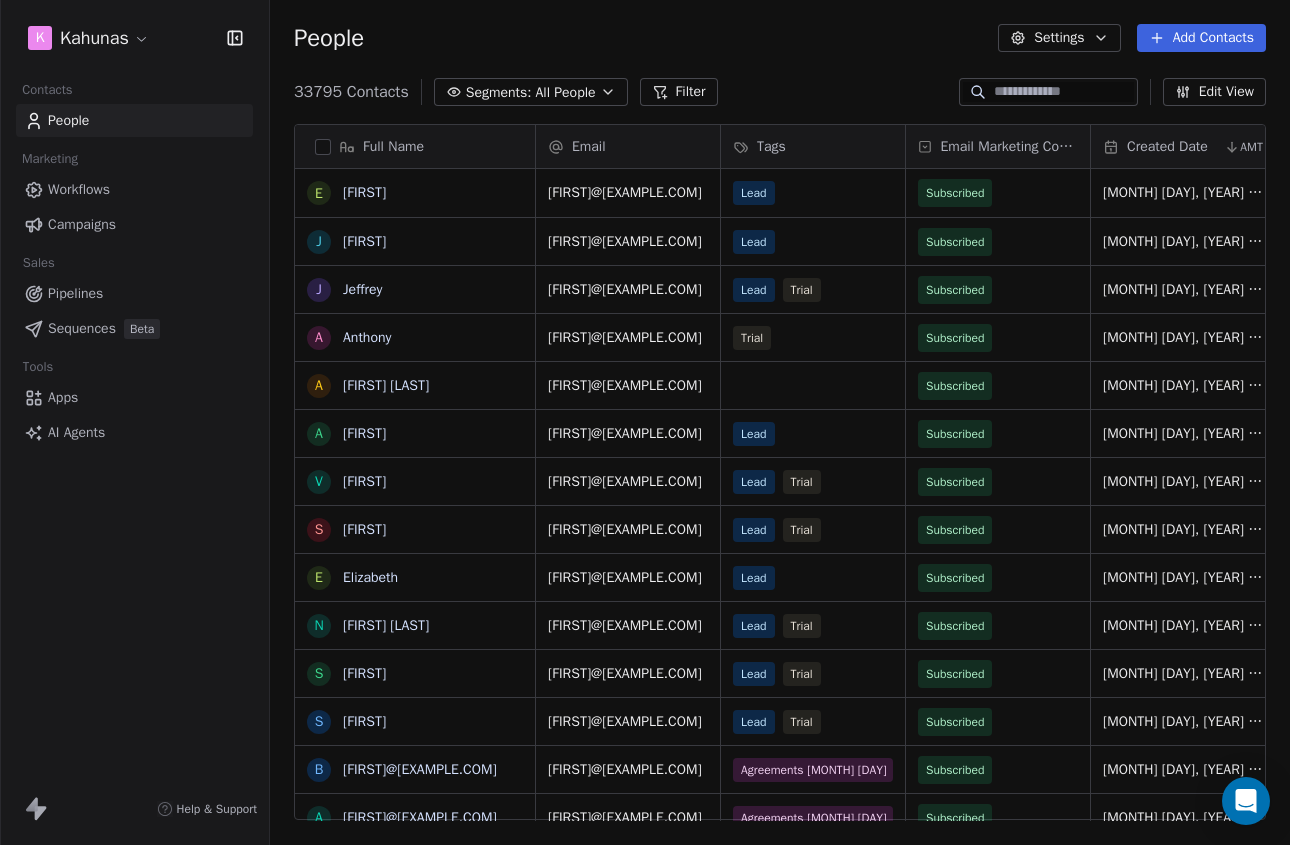 click on "Workflows" at bounding box center (134, 189) 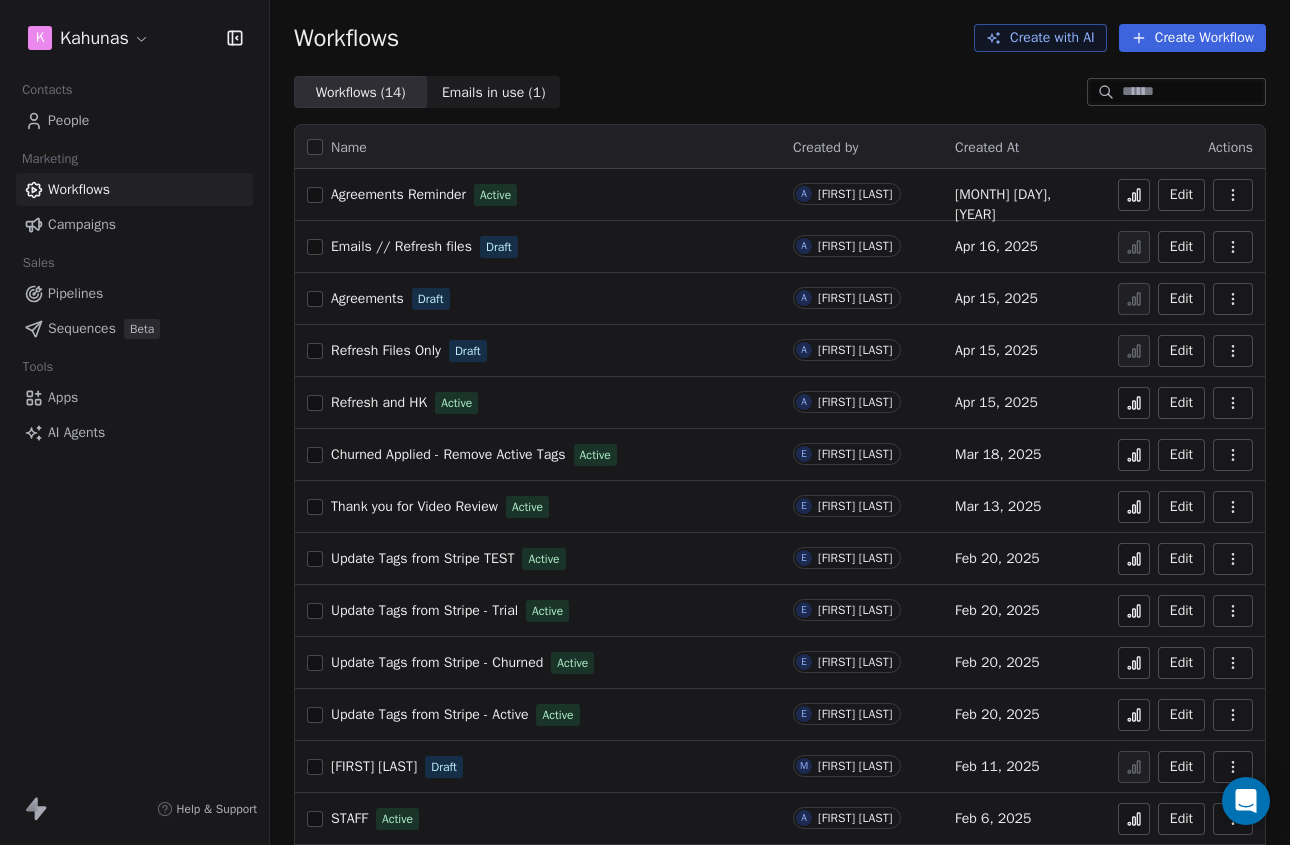 click 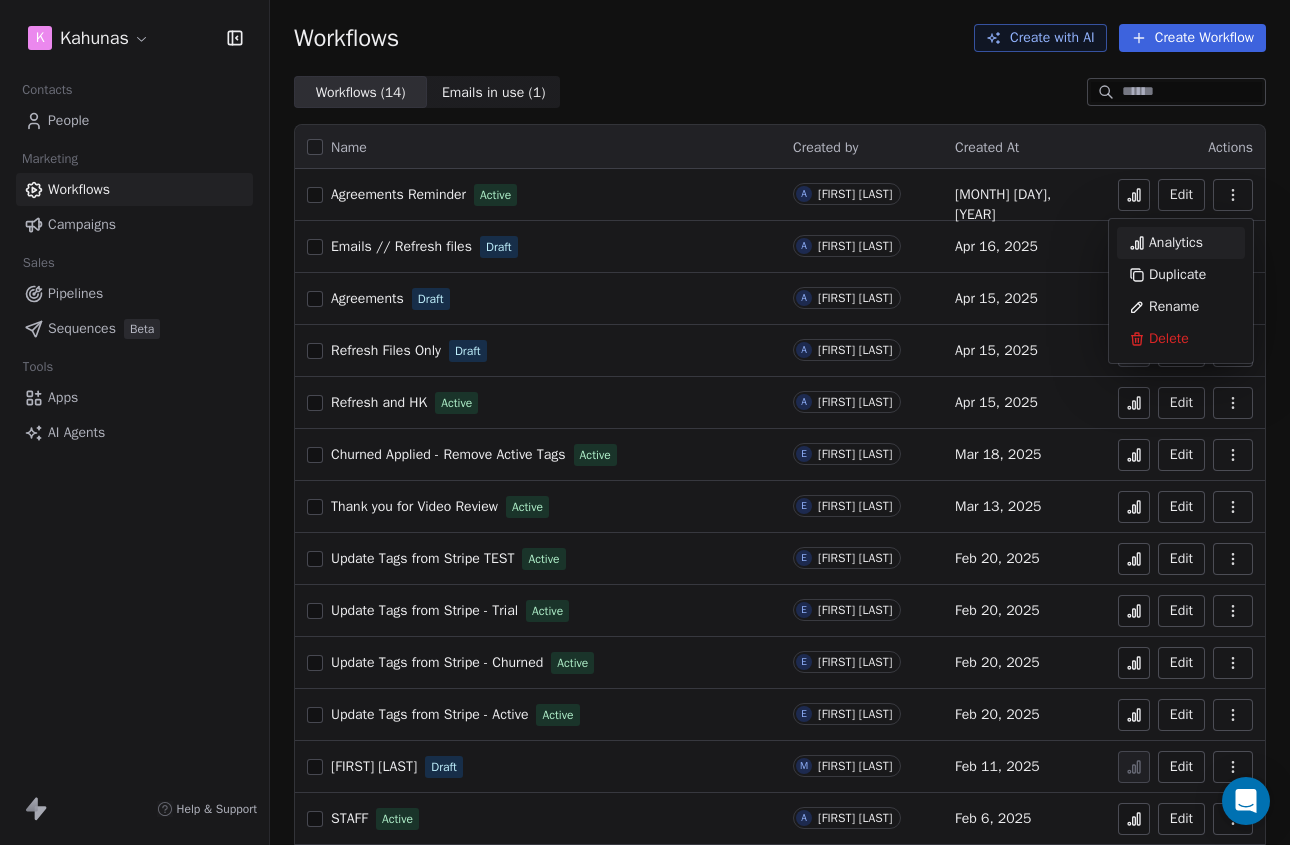click on "Analytics" at bounding box center [1176, 243] 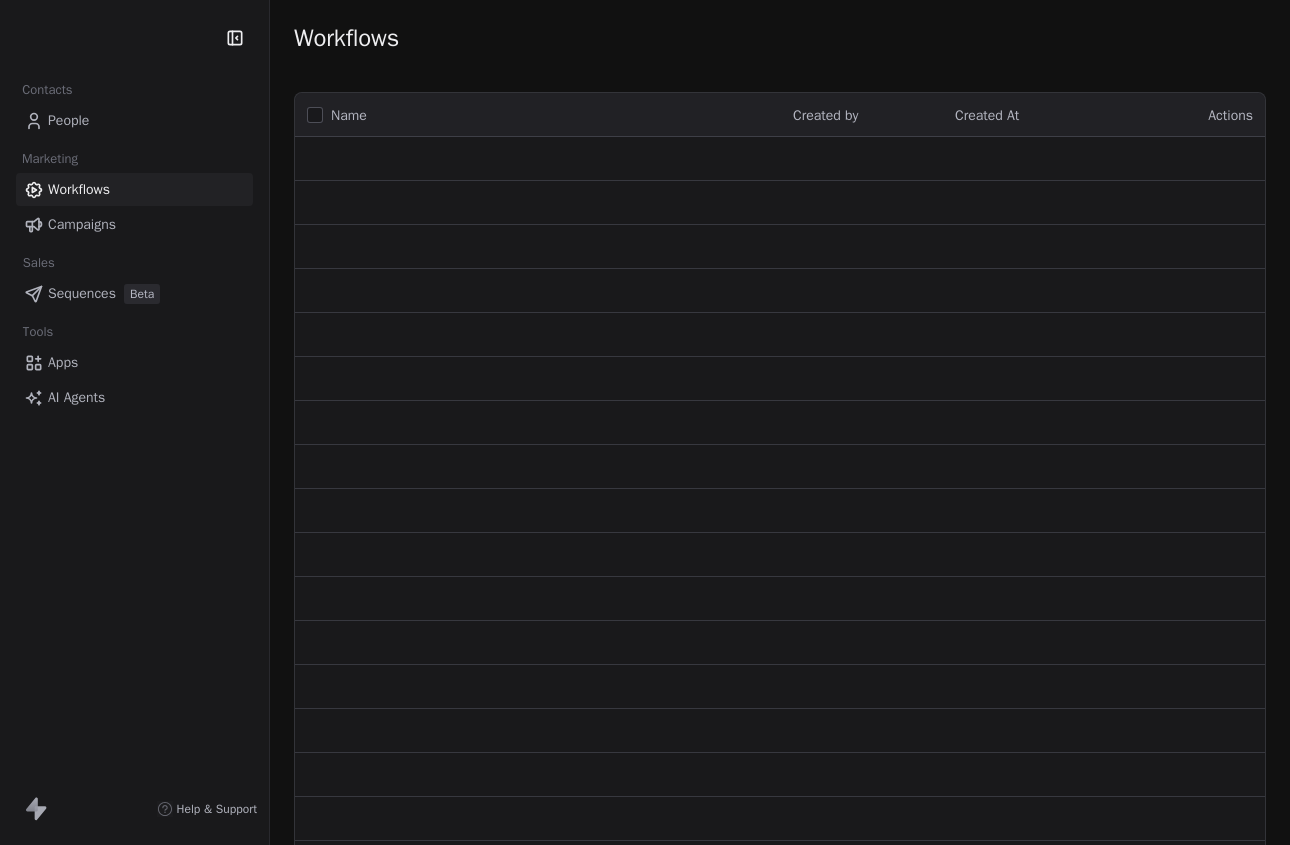 scroll, scrollTop: 0, scrollLeft: 0, axis: both 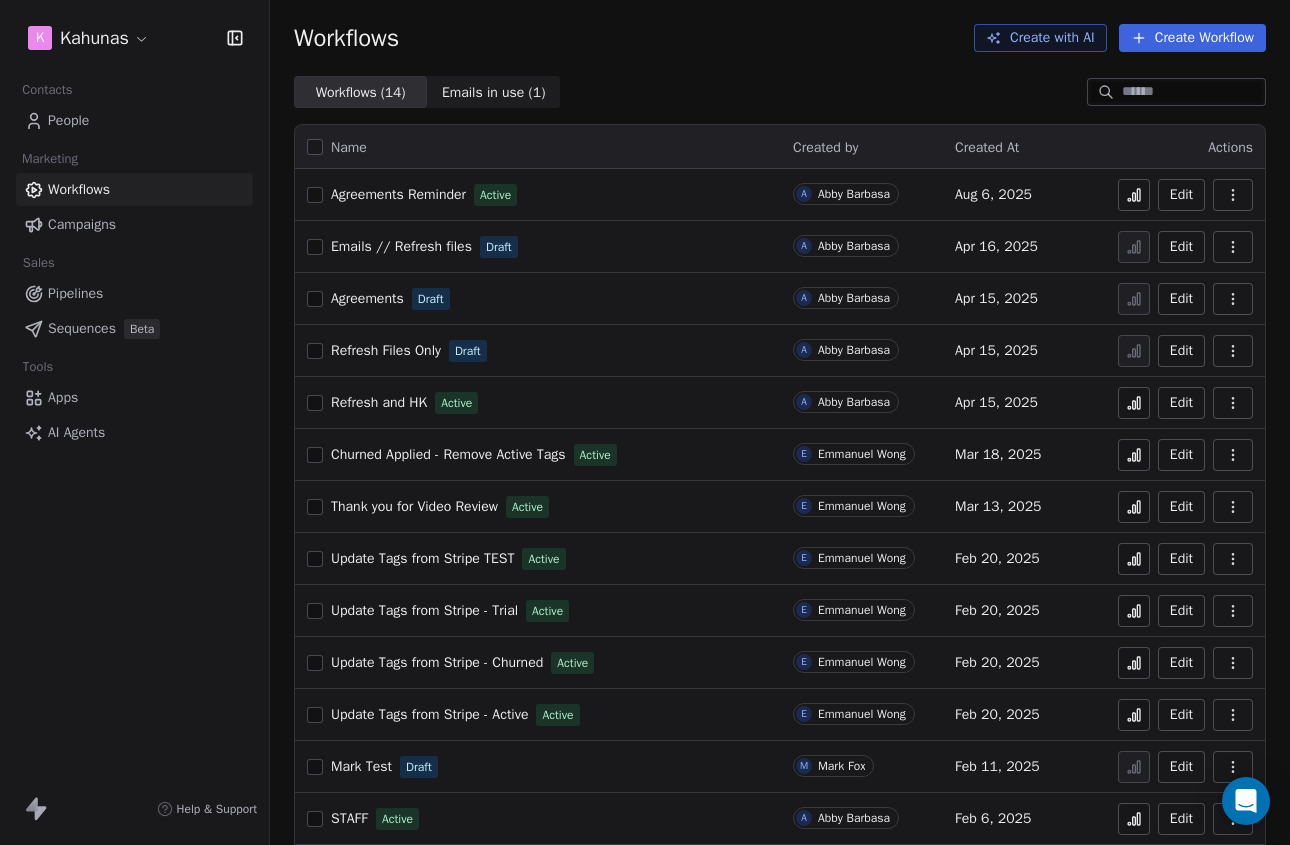 click on "People" at bounding box center [134, 120] 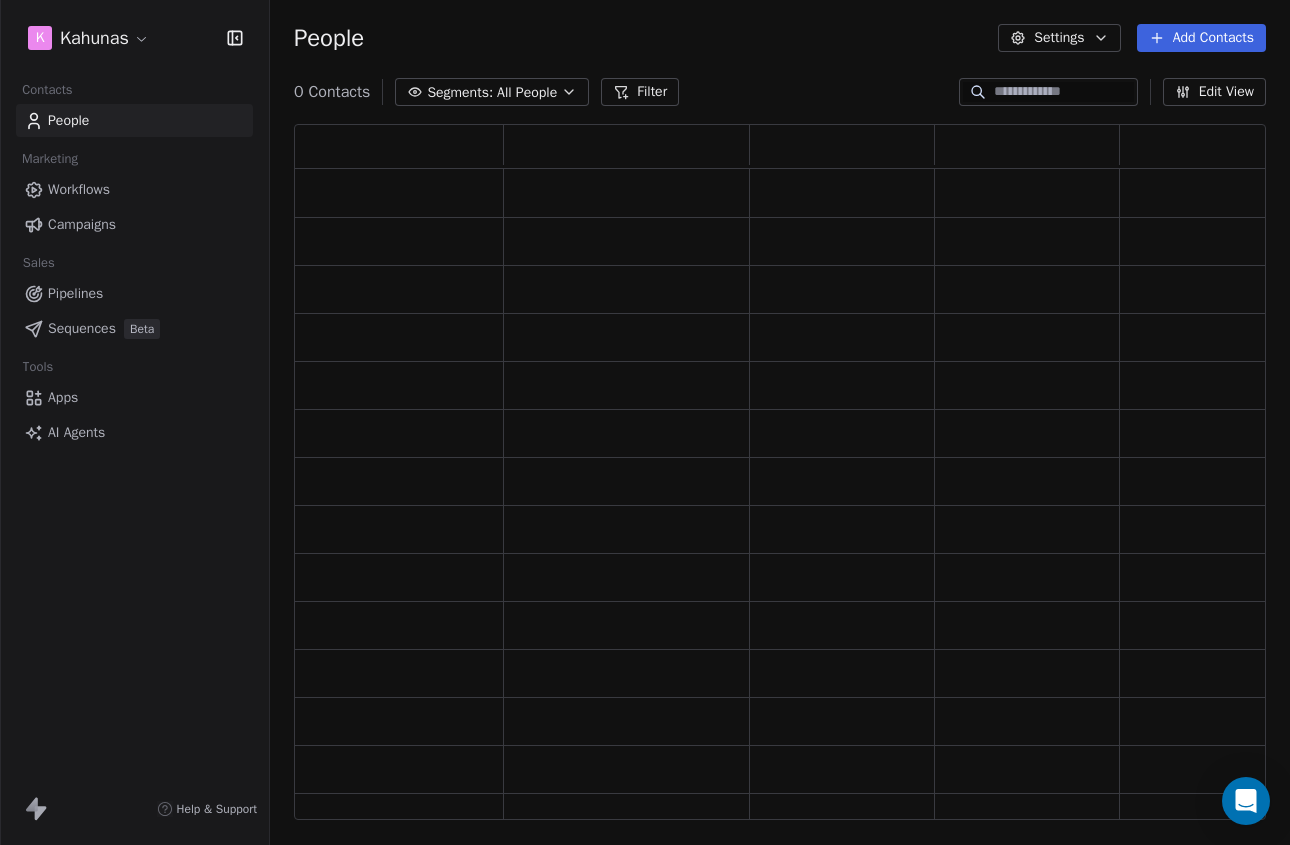 scroll, scrollTop: 1, scrollLeft: 1, axis: both 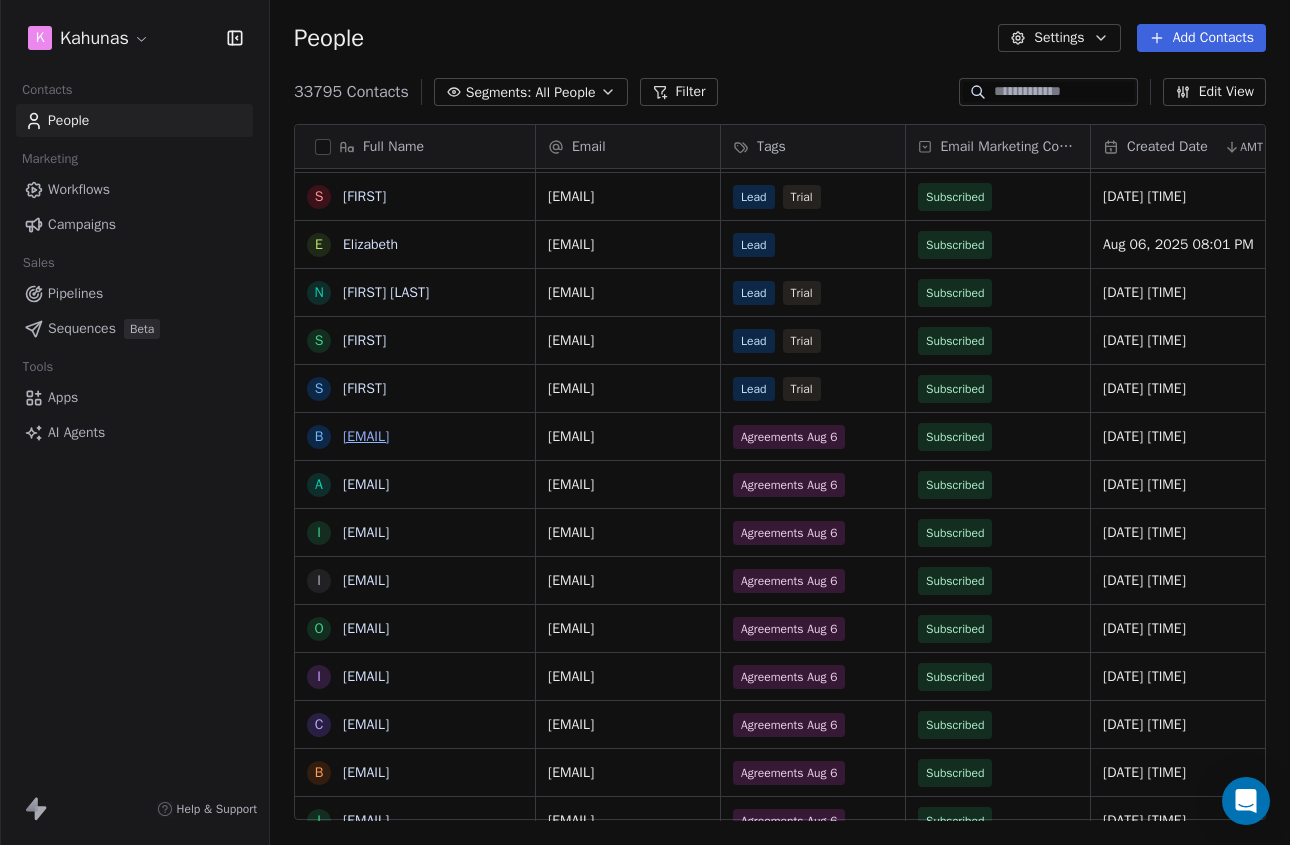 click on "[EMAIL]" at bounding box center [366, 436] 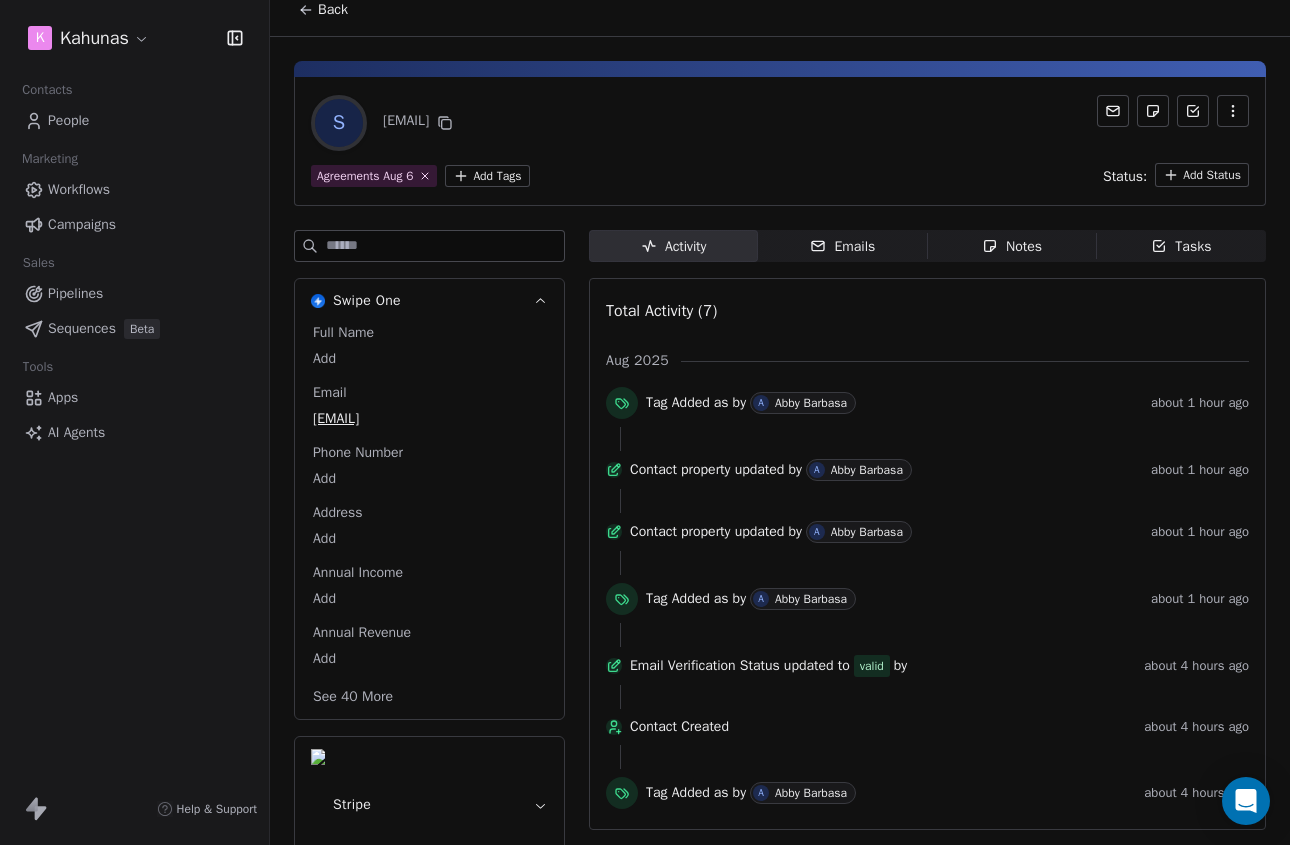 click at bounding box center (927, 563) 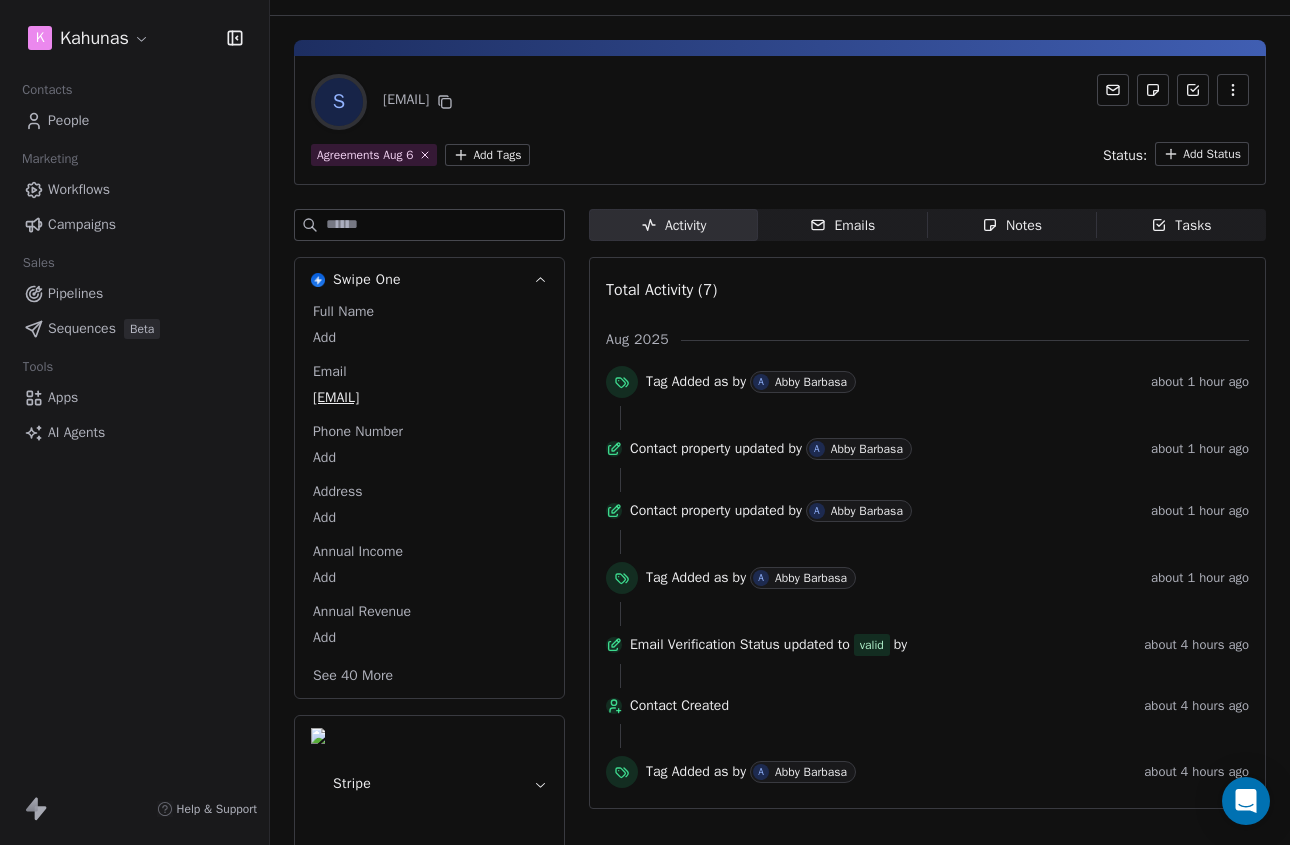 scroll, scrollTop: 55, scrollLeft: 0, axis: vertical 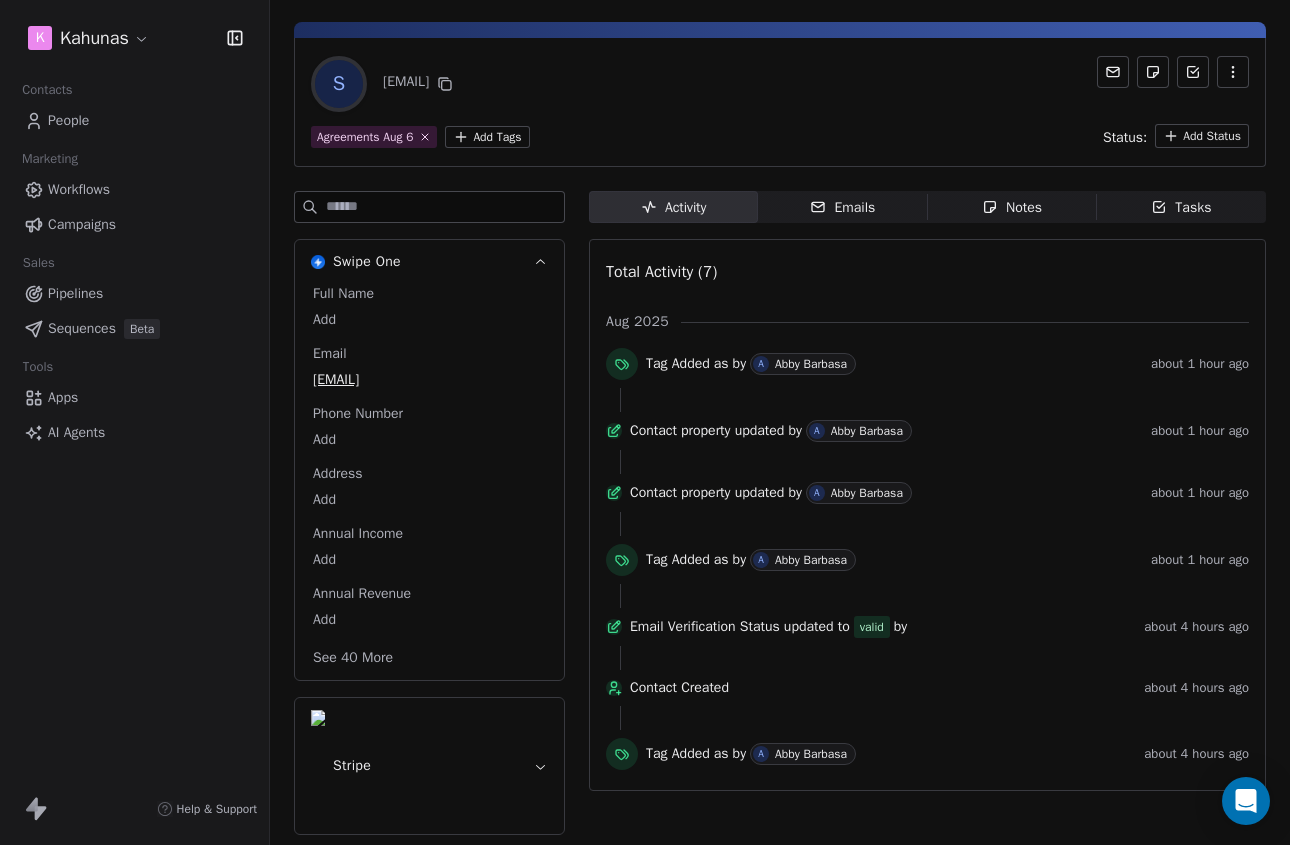 click on "Emails" at bounding box center (842, 207) 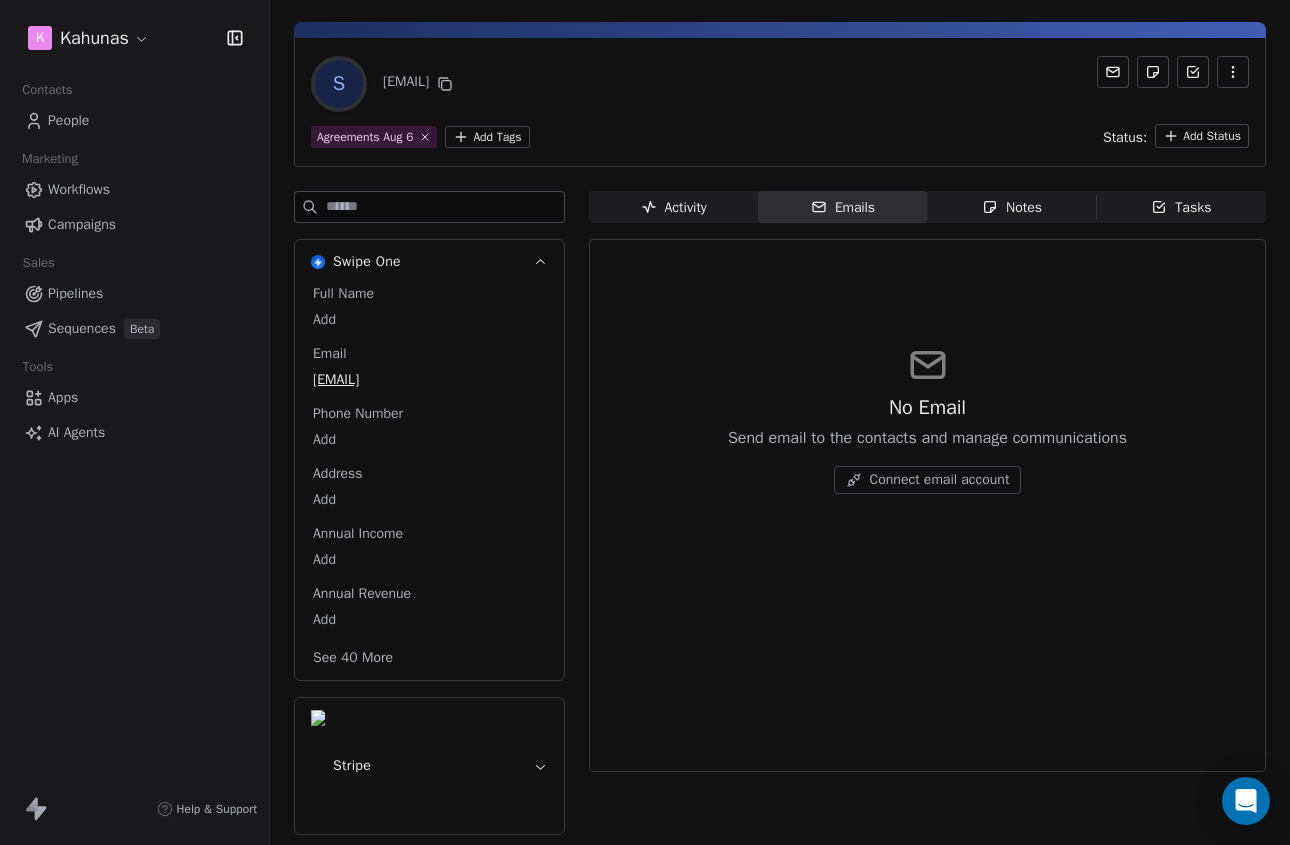 scroll, scrollTop: 0, scrollLeft: 0, axis: both 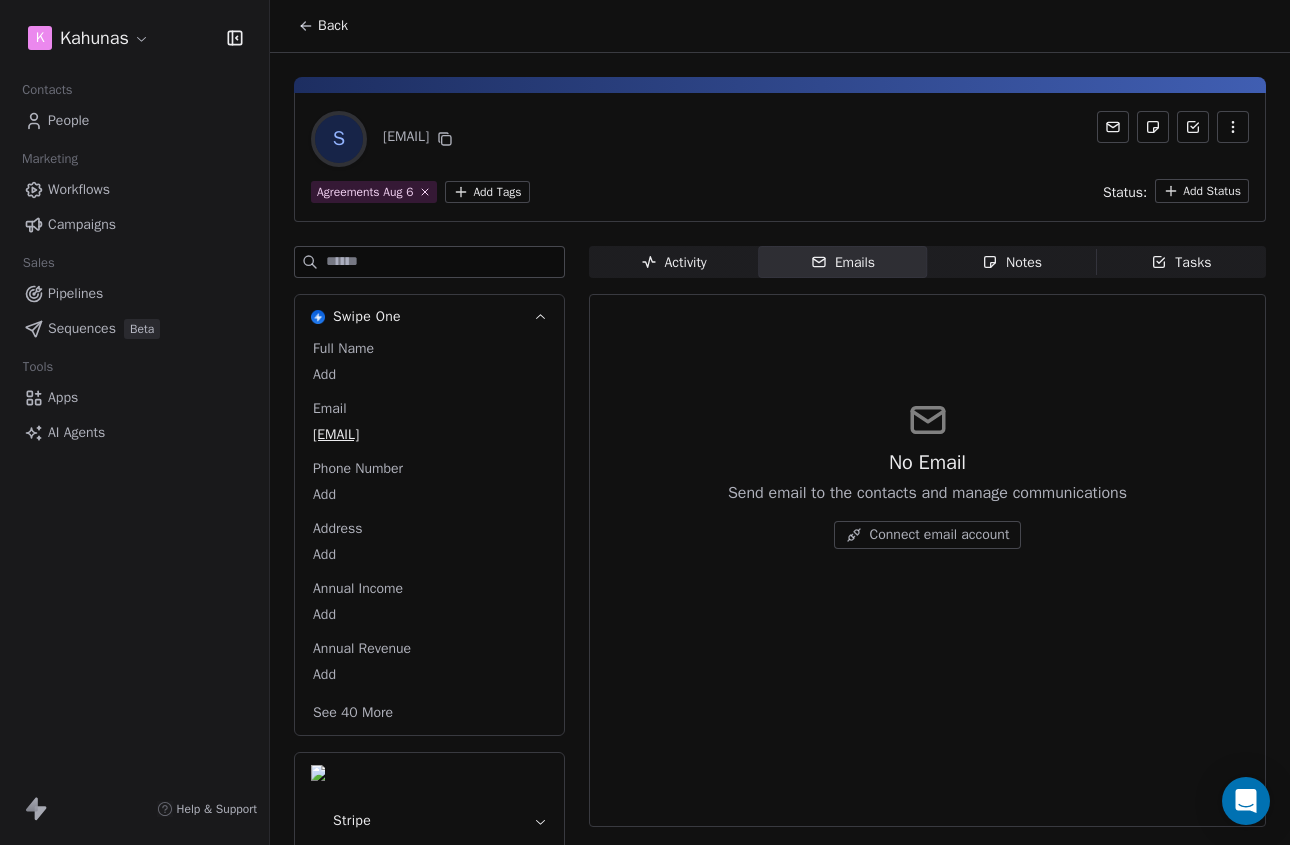 click on "Activity Activity" at bounding box center [673, 262] 